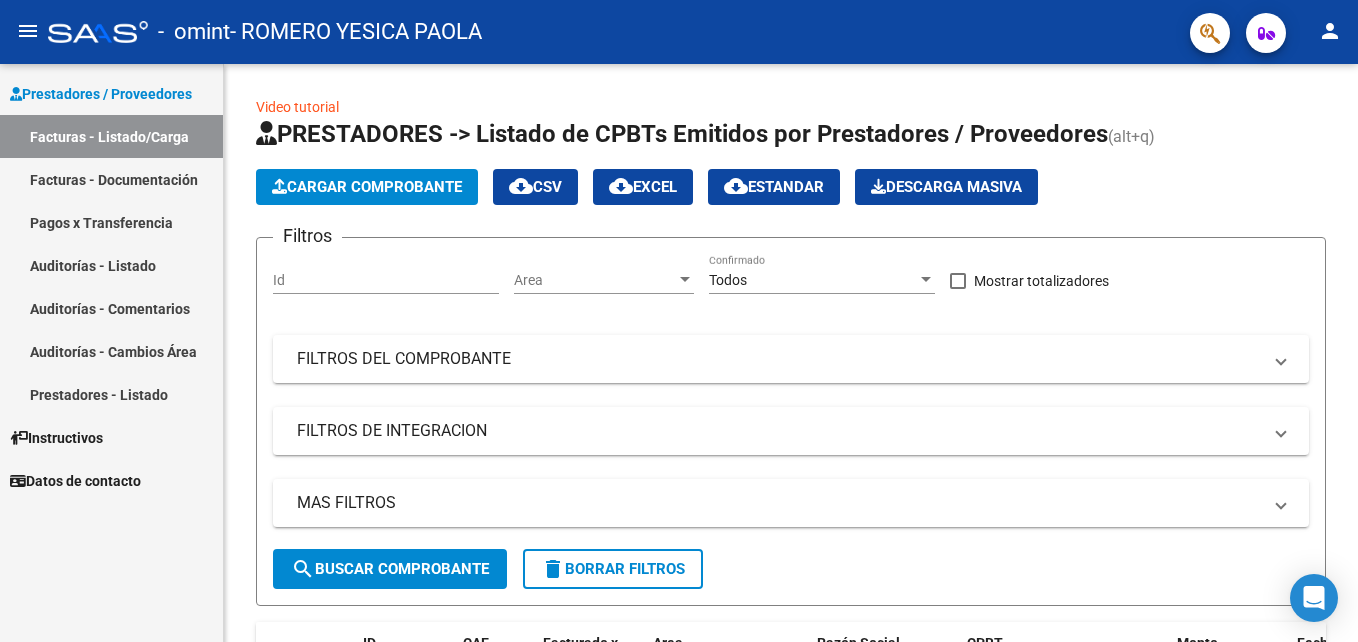 scroll, scrollTop: 0, scrollLeft: 0, axis: both 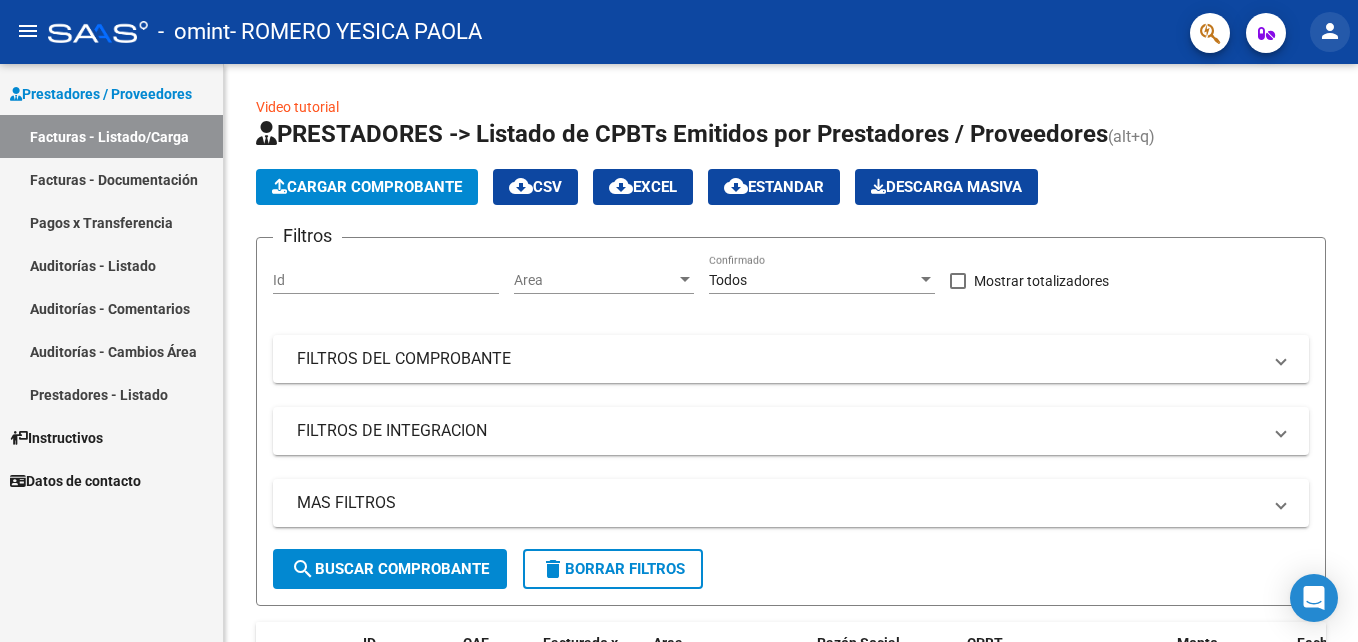 click on "person" 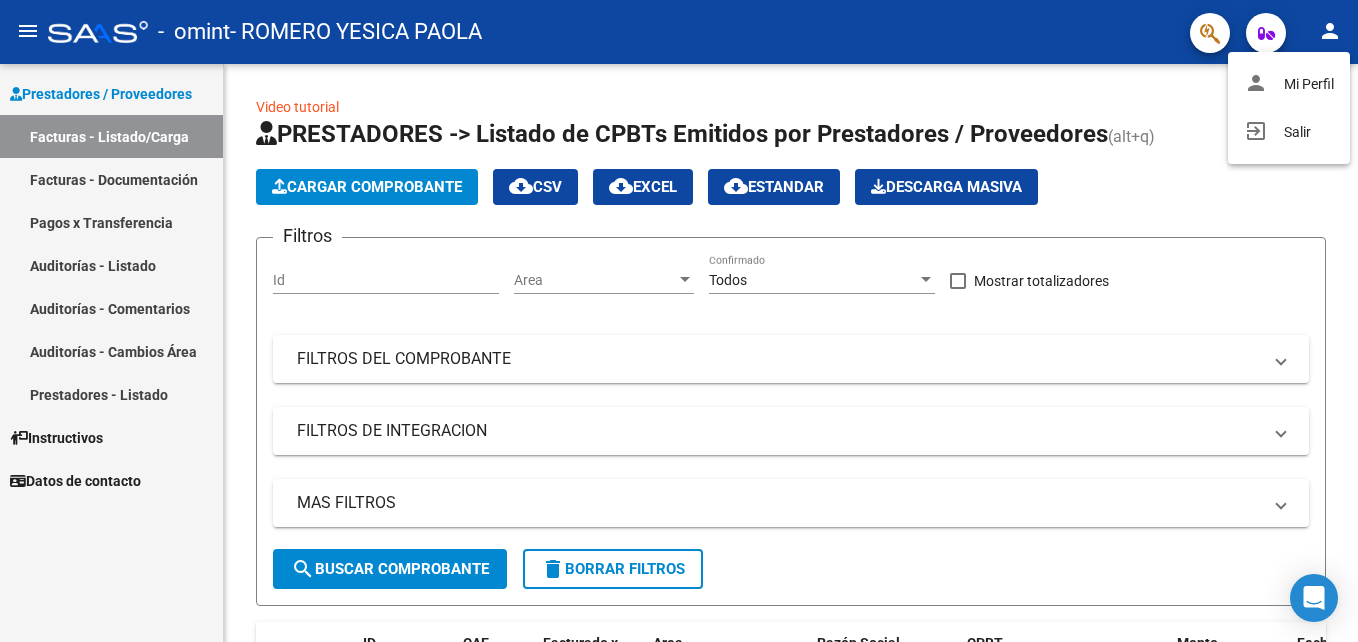 click at bounding box center (679, 321) 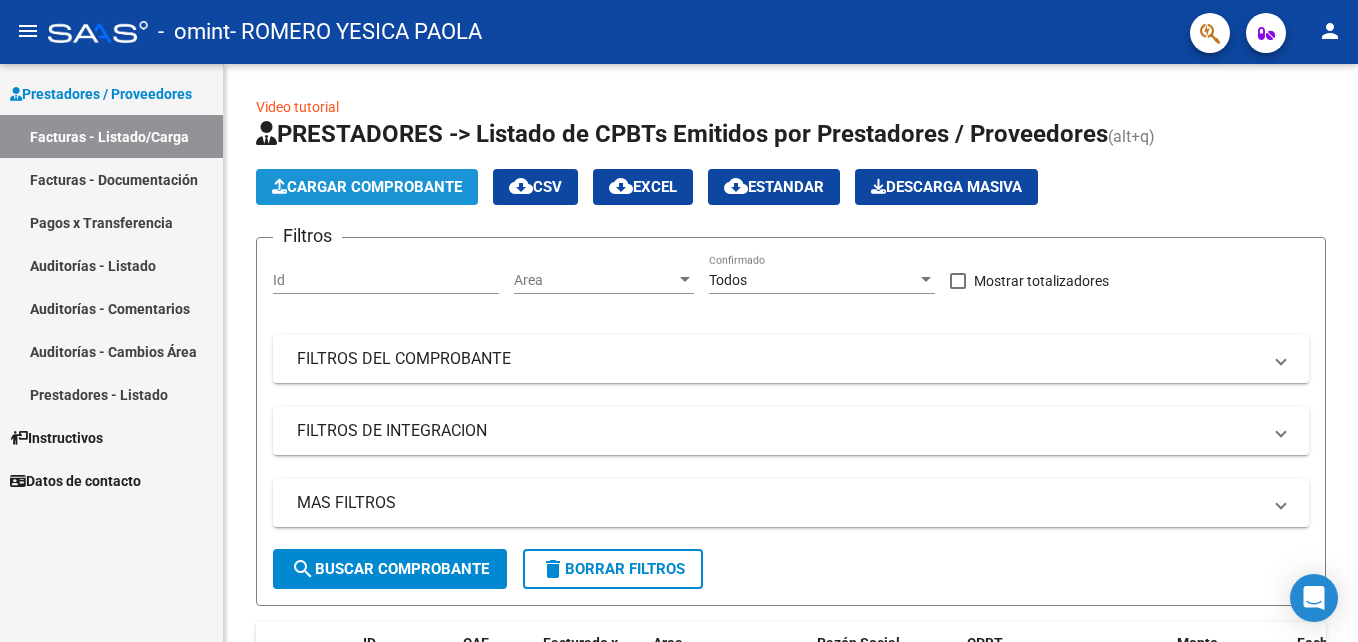 click on "Cargar Comprobante" 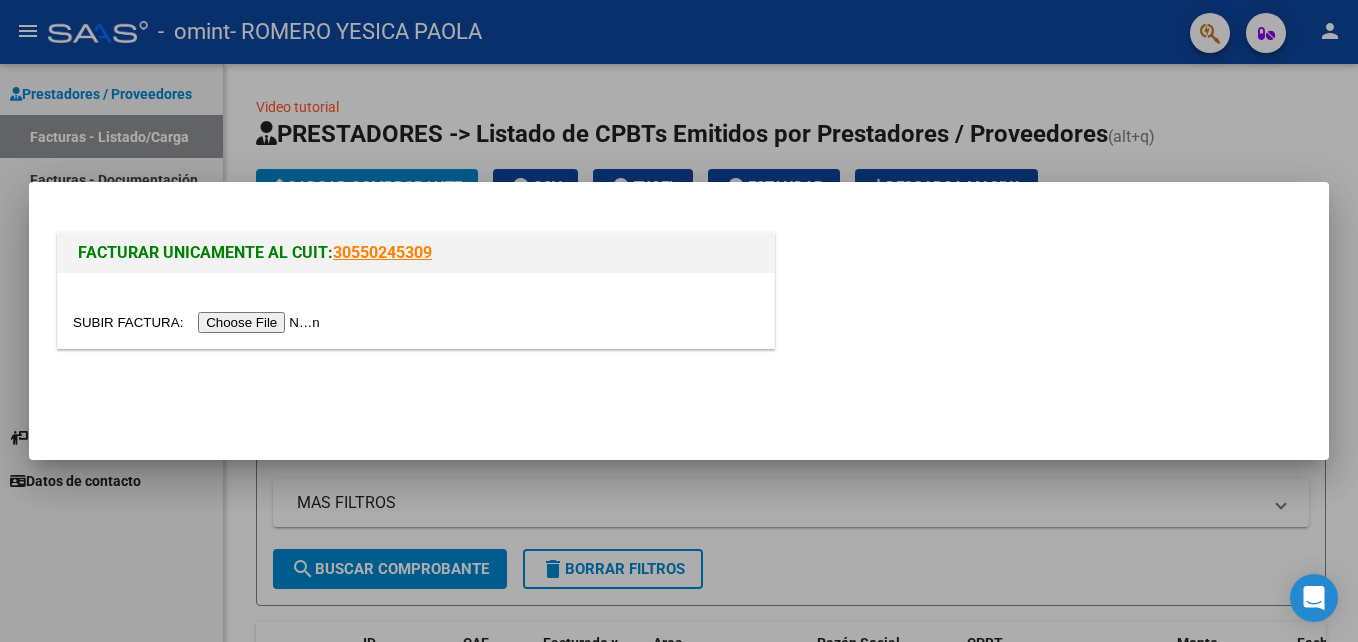 click at bounding box center (199, 322) 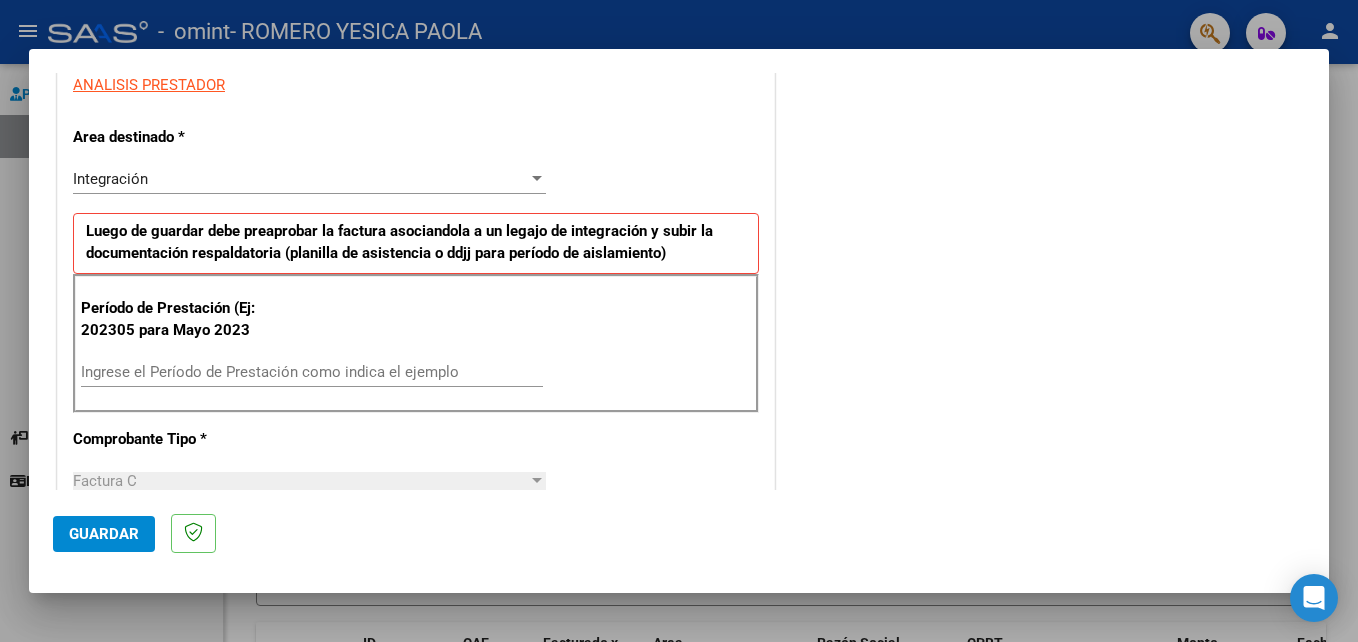 scroll, scrollTop: 409, scrollLeft: 0, axis: vertical 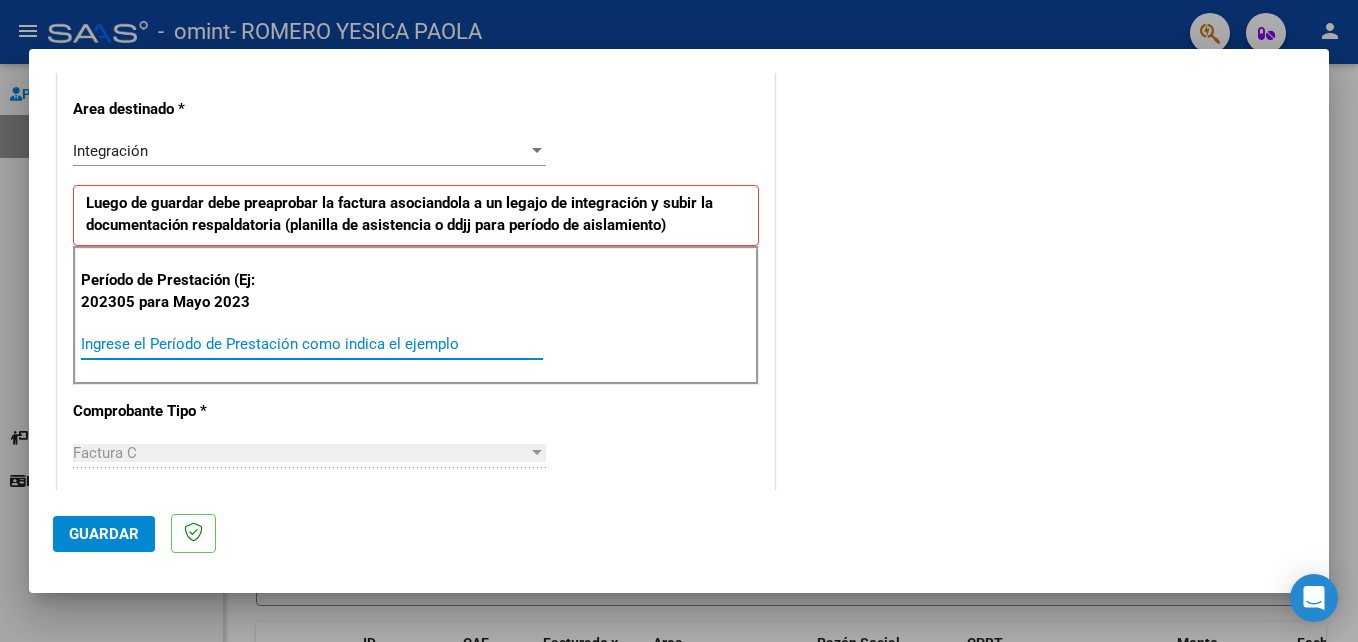 click on "Ingrese el Período de Prestación como indica el ejemplo" at bounding box center (312, 344) 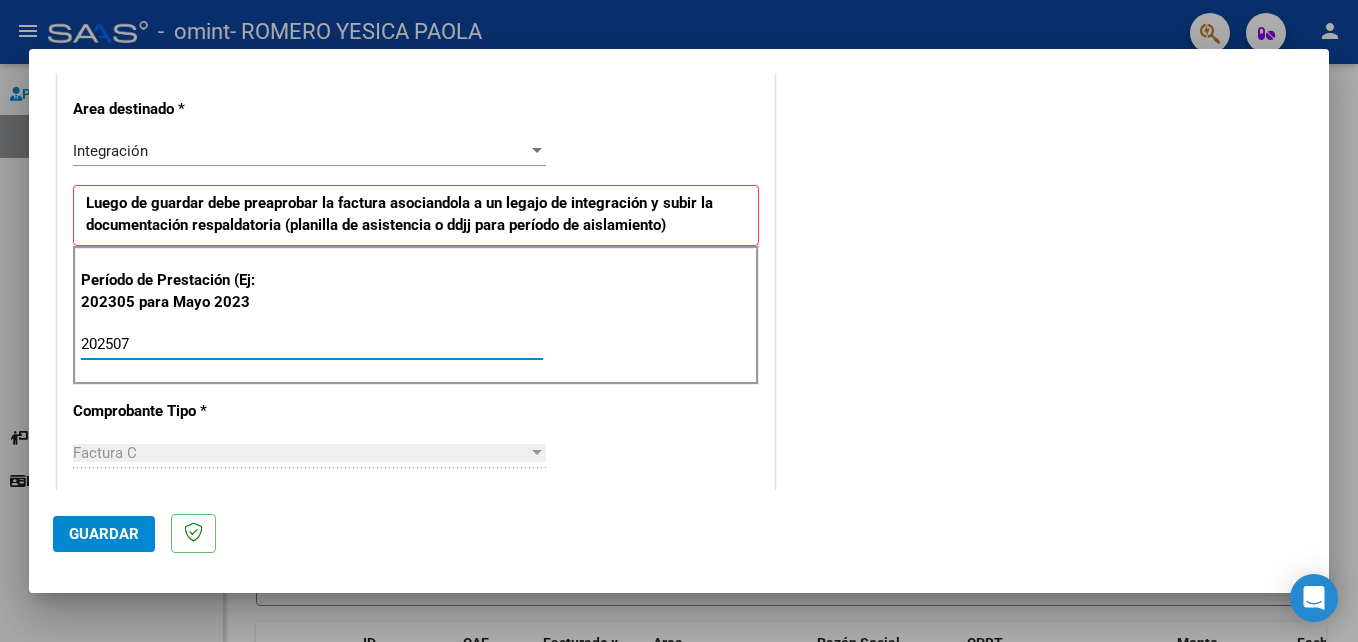 type on "202507" 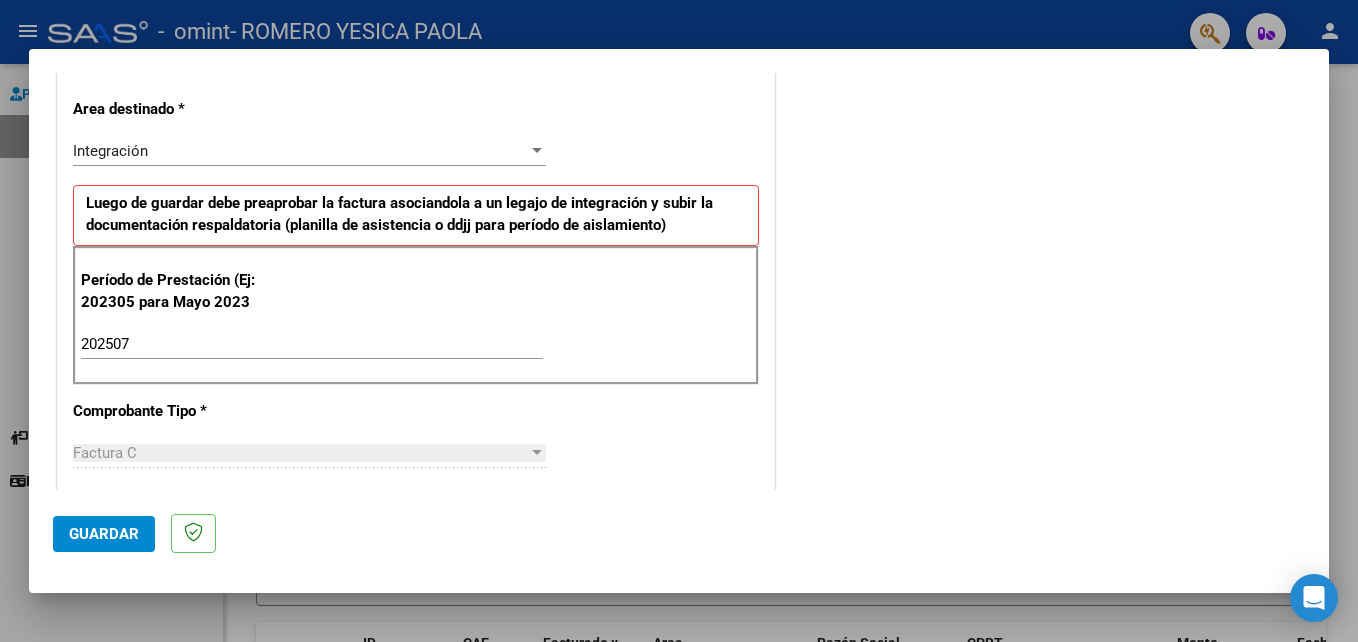 click on "CUIT  *   [CUIT] Ingresar CUIT  ANALISIS PRESTADOR  Area destinado * Integración Seleccionar Area Luego de guardar debe preaprobar la factura asociandola a un legajo de integración y subir la documentación respaldatoria (planilla de asistencia o ddjj para período de aislamiento)  Período de Prestación (Ej: 202305 para Mayo 2023    202507 Ingrese el Período de Prestación como indica el ejemplo   Comprobante Tipo * Factura C Seleccionar Tipo Punto de Venta  *   3 Ingresar el Nro.  Número  *   151 Ingresar el Nro.  Monto  *   $ 98.964,88 Ingresar el monto  Fecha del Cpbt.  *   2025-08-03 Ingresar la fecha  CAE / CAEA (no ingrese CAI)    75315850381662 Ingresar el CAE o CAEA (no ingrese CAI)  Fecha de Vencimiento    Ingresar la fecha  Ref. Externa    Ingresar la ref.  N° Liquidación    Ingresar el N° Liquidación" at bounding box center (416, 648) 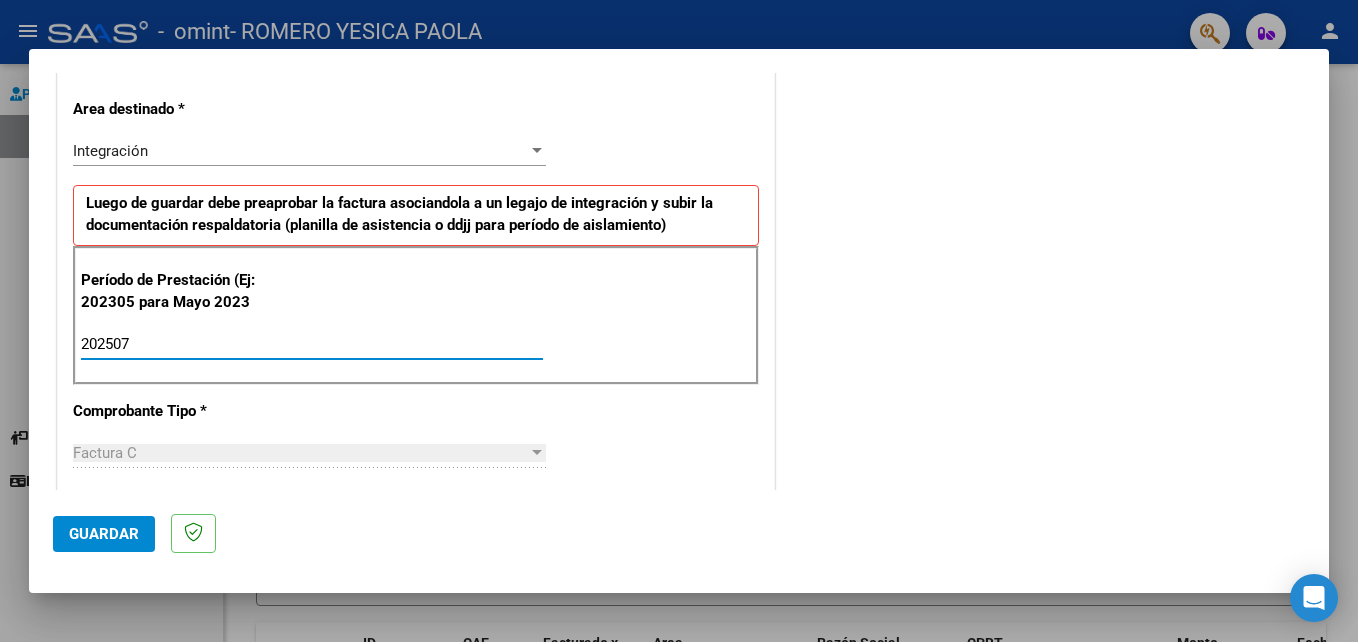 click on "202507" at bounding box center (312, 344) 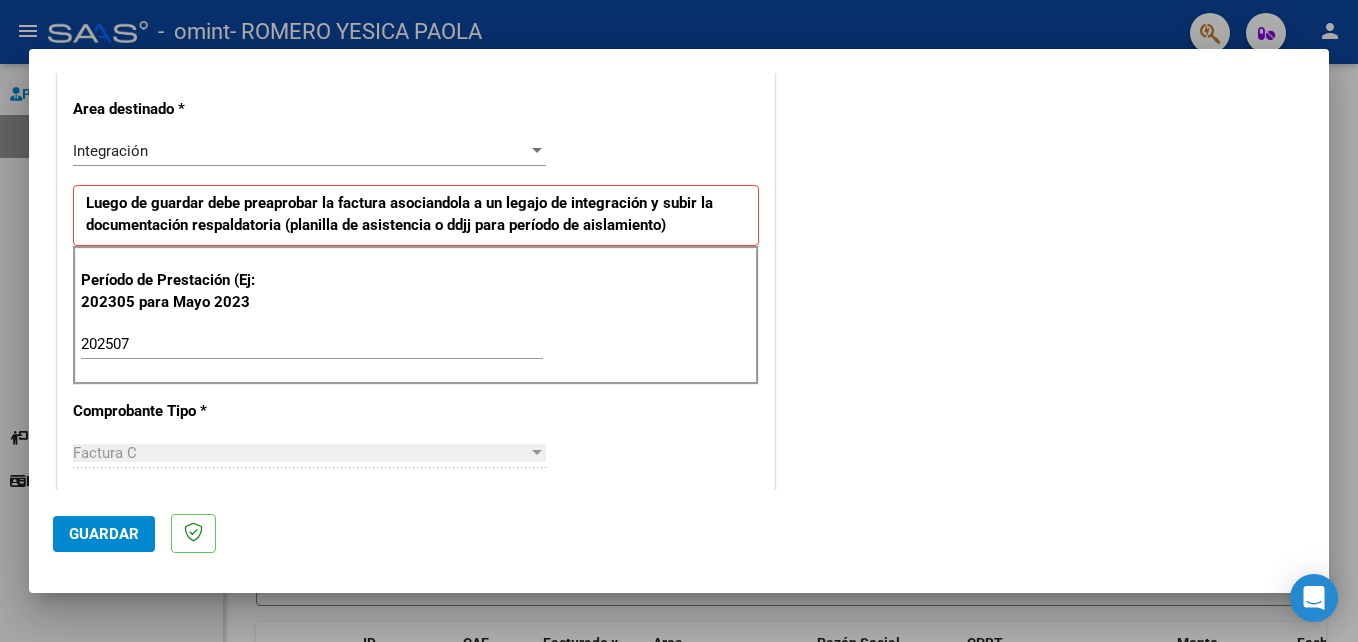 click on "Período de Prestación (Ej: 202305 para Mayo 2023    202507 Ingrese el Período de Prestación como indica el ejemplo" at bounding box center [416, 316] 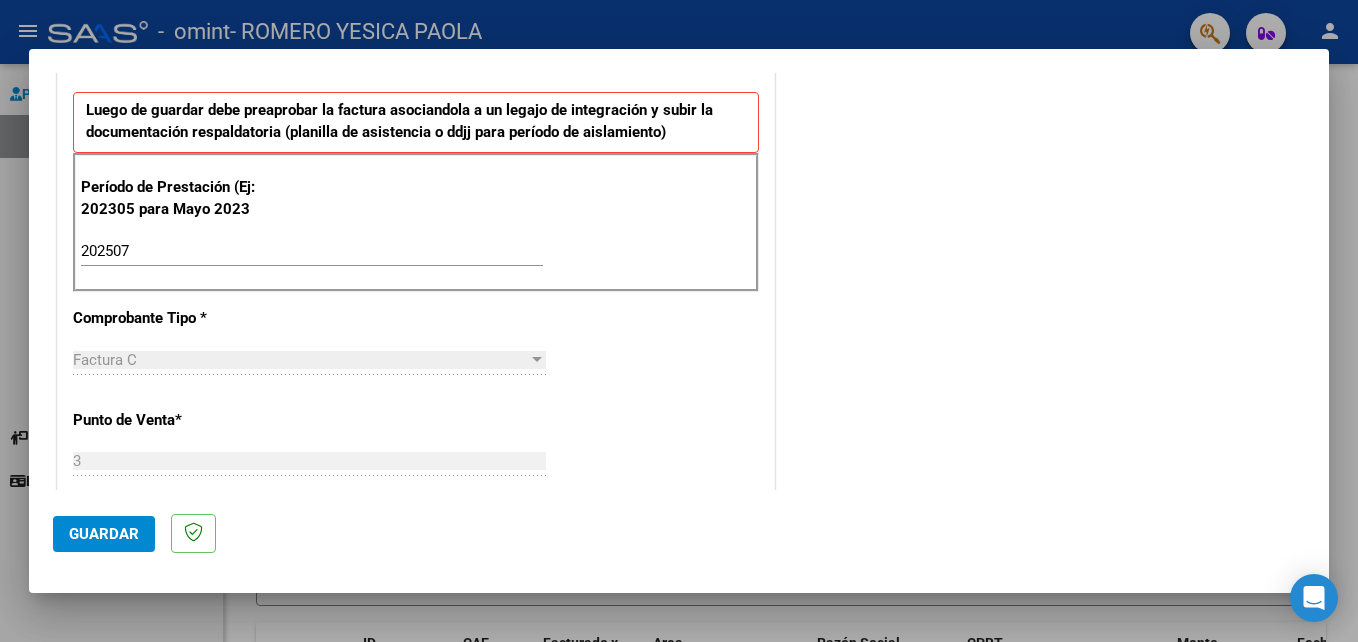 scroll, scrollTop: 572, scrollLeft: 0, axis: vertical 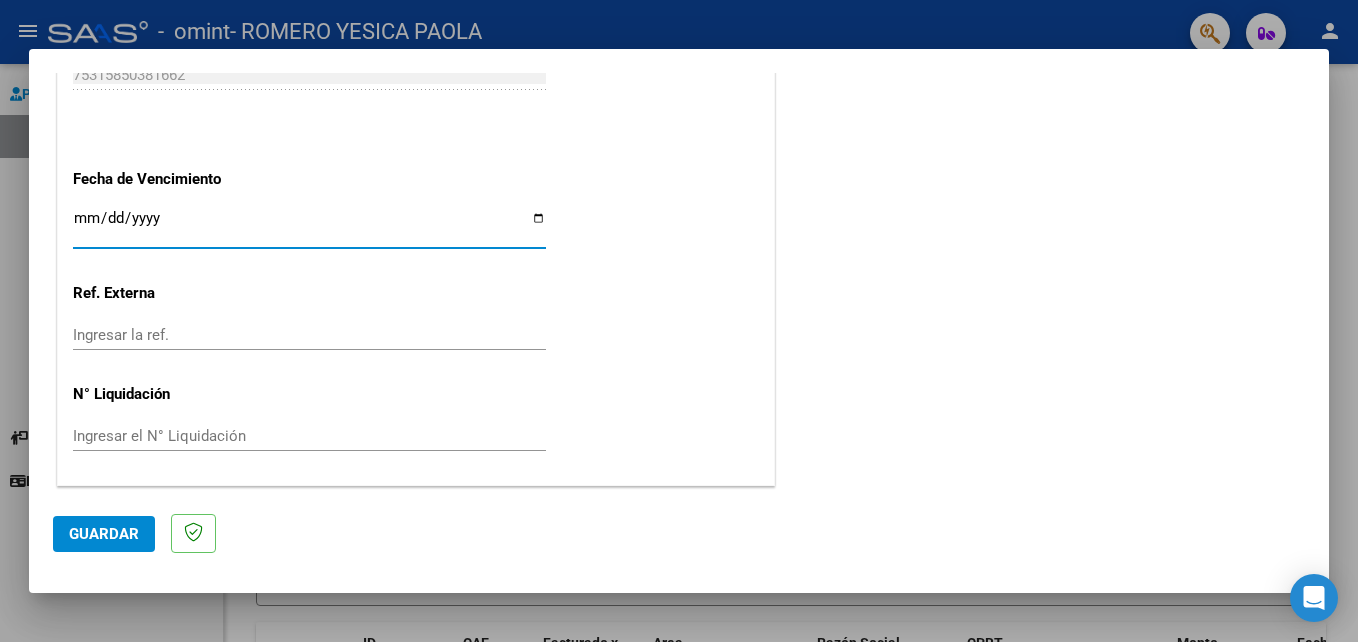 click on "Ingresar la fecha" at bounding box center (309, 226) 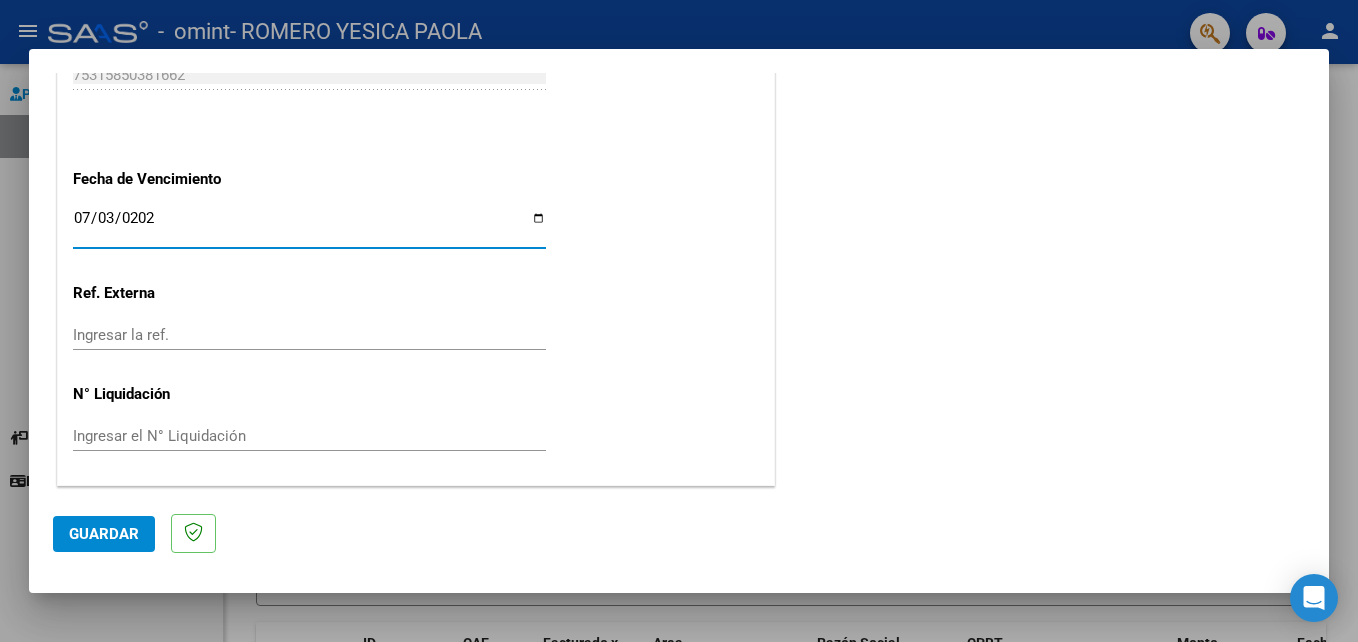 type on "2025-07-03" 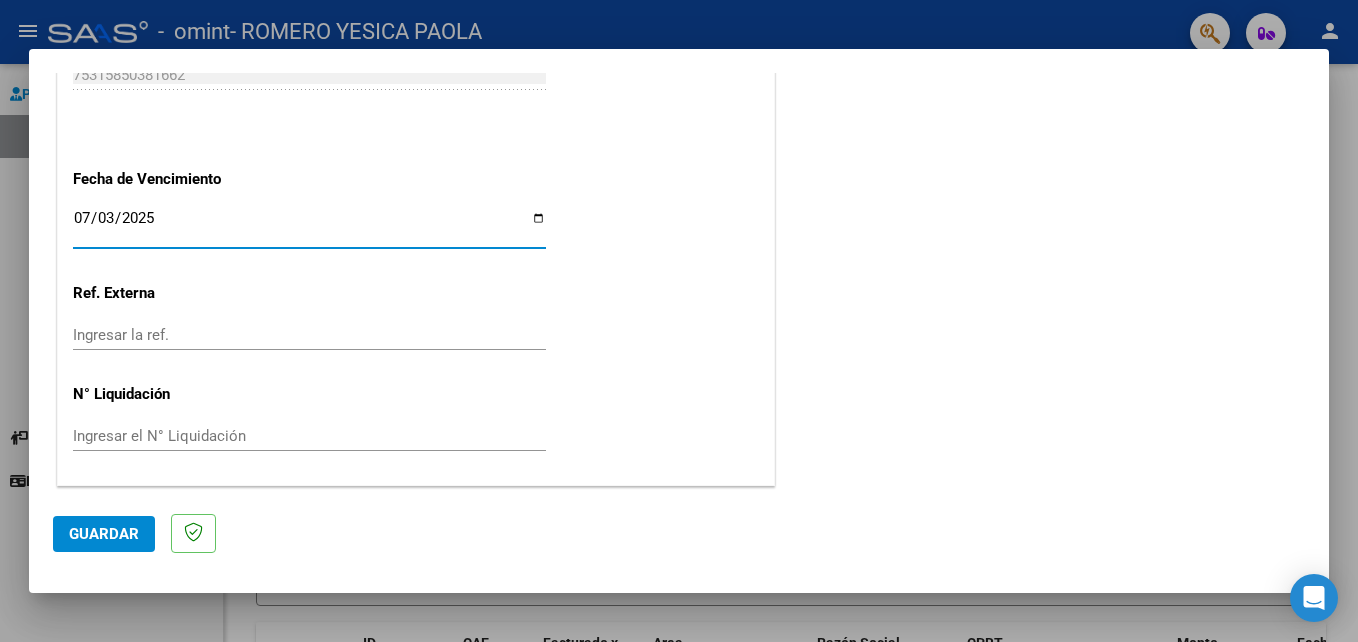 click on "Ingresar la ref." at bounding box center [309, 335] 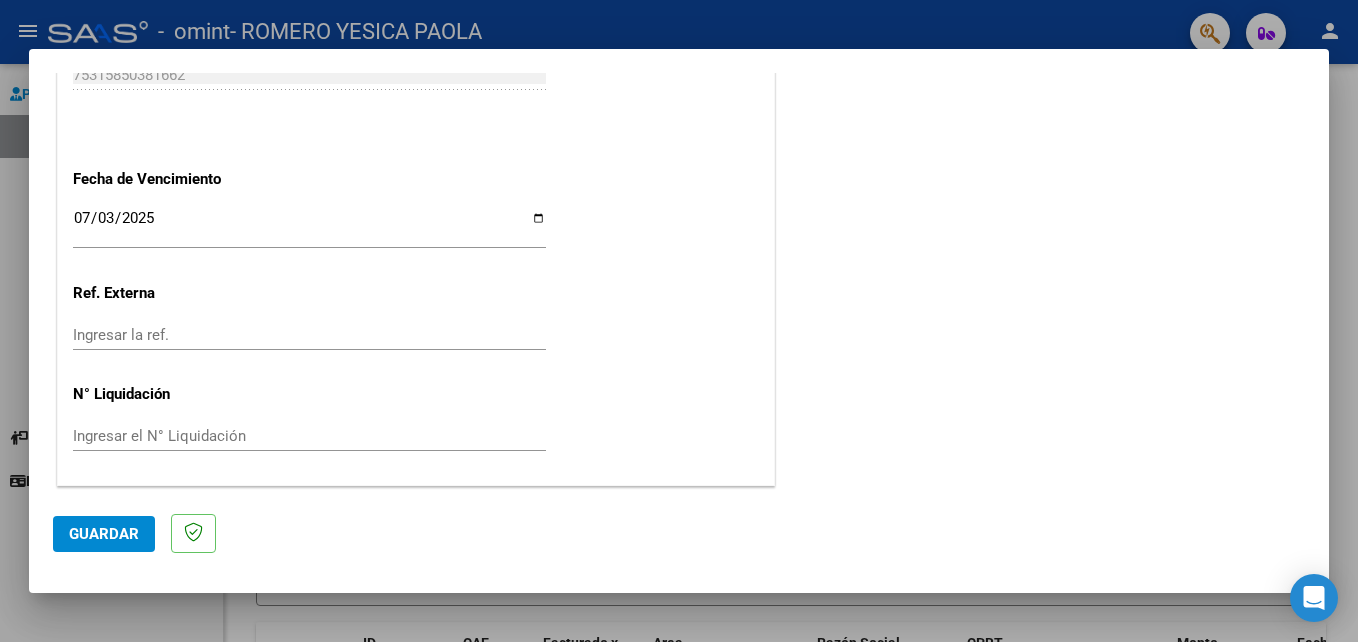 click on "CUIT  *   [CUIT] Ingresar CUIT  ANALISIS PRESTADOR  Area destinado * Integración Seleccionar Area Luego de guardar debe preaprobar la factura asociandola a un legajo de integración y subir la documentación respaldatoria (planilla de asistencia o ddjj para período de aislamiento)  Período de Prestación (Ej: 202305 para Mayo 2023    202507 Ingrese el Período de Prestación como indica el ejemplo   Comprobante Tipo * Factura C Seleccionar Tipo Punto de Venta  *   3 Ingresar el Nro.  Número  *   151 Ingresar el Nro.  Monto  *   $ 98.964,88 Ingresar el monto  Fecha del Cpbt.  *   2025-08-03 Ingresar la fecha  CAE / CAEA (no ingrese CAI)    75315850381662 Ingresar el CAE o CAEA (no ingrese CAI)  Fecha de Vencimiento    2025-07-03 Ingresar la fecha  Ref. Externa    Ingresar la ref.  N° Liquidación    Ingresar el N° Liquidación" at bounding box center (416, -249) 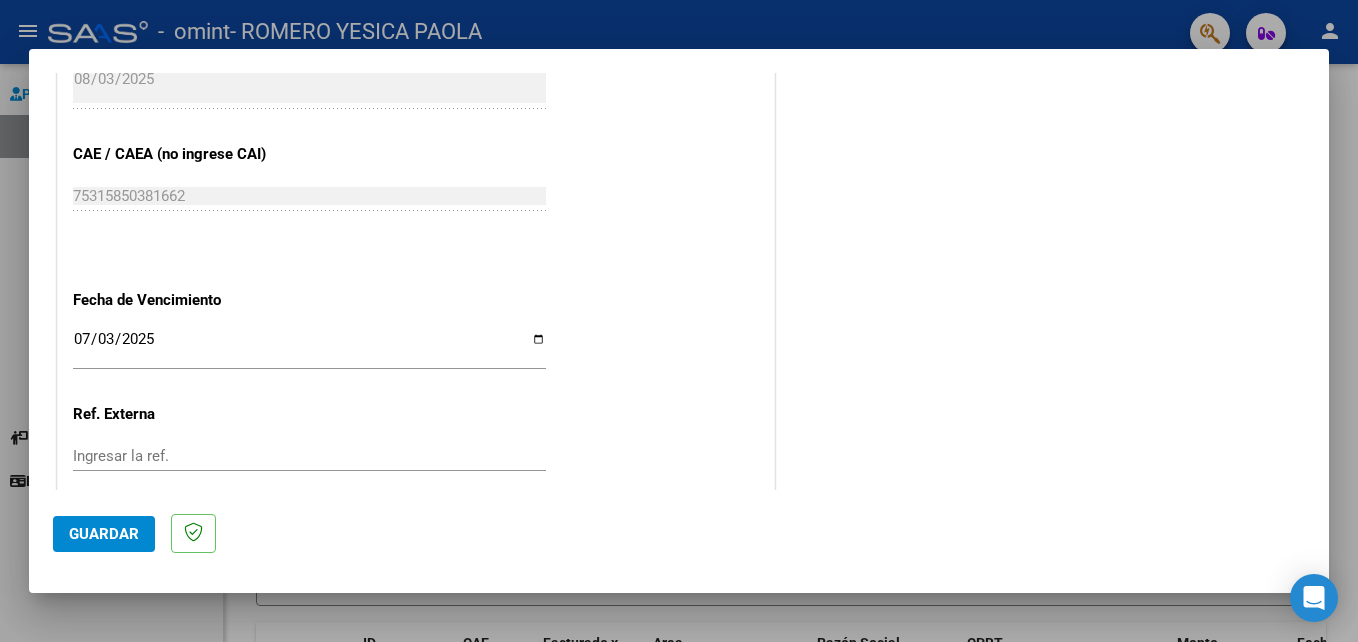 scroll, scrollTop: 1199, scrollLeft: 0, axis: vertical 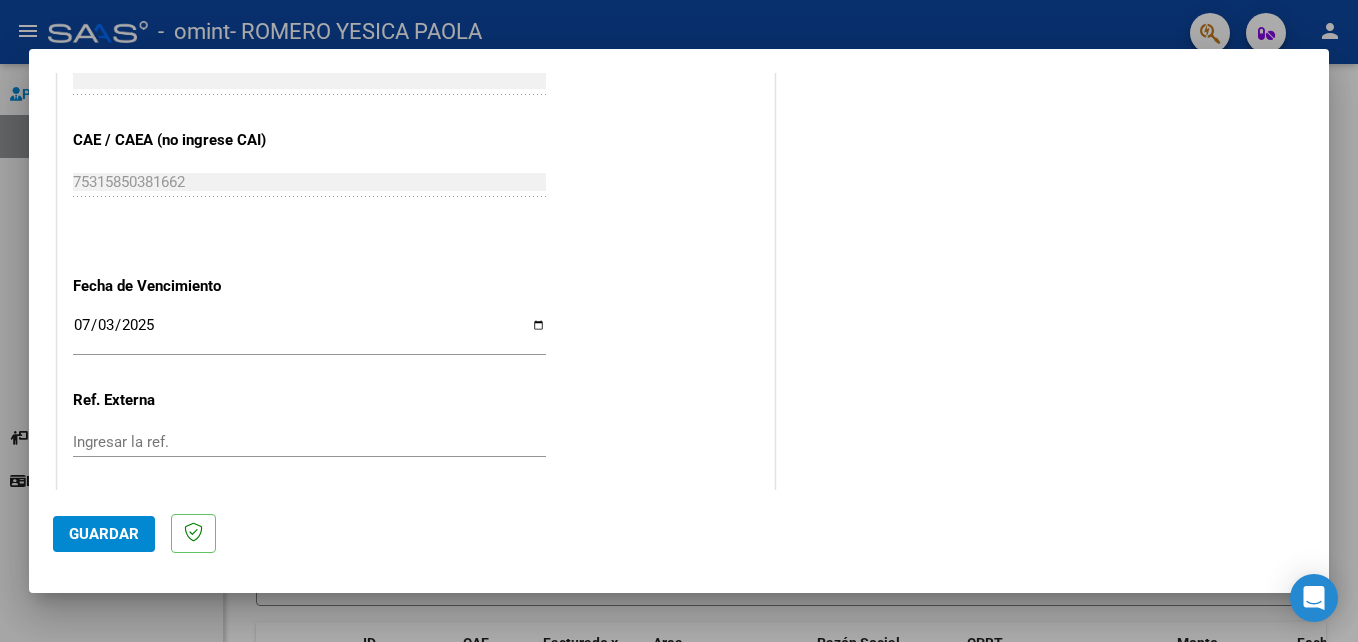 click on "2025-07-03" at bounding box center (309, 333) 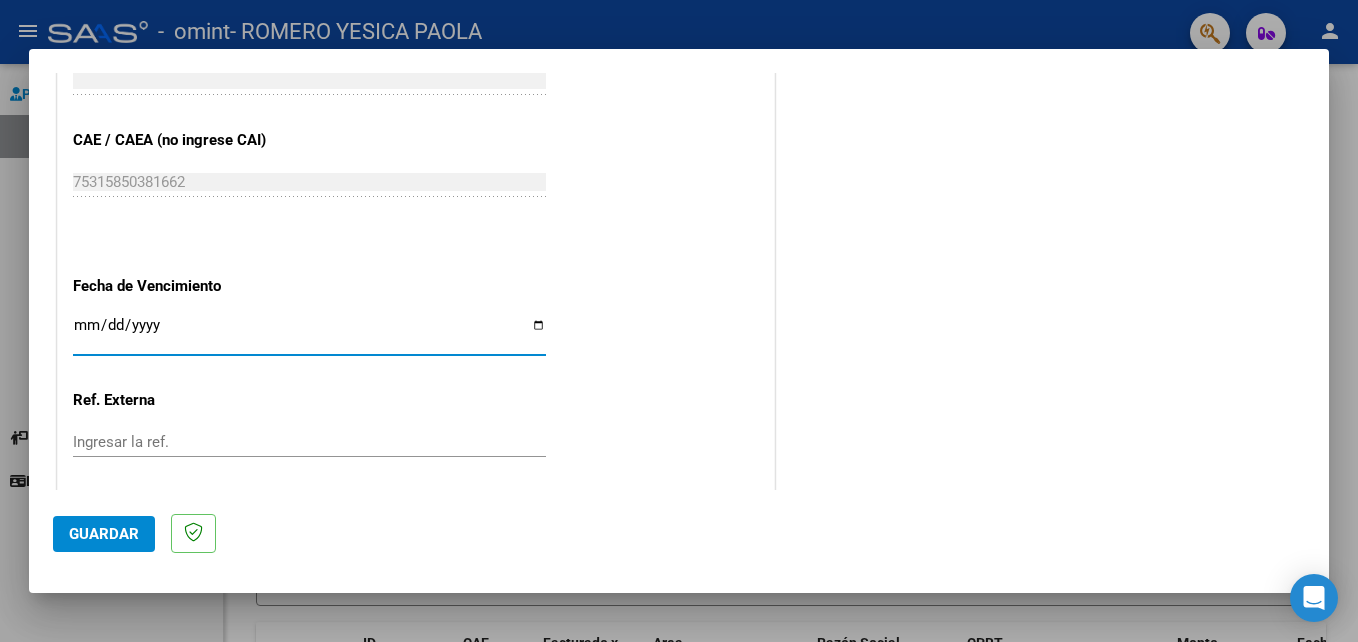 type on "2025-08-03" 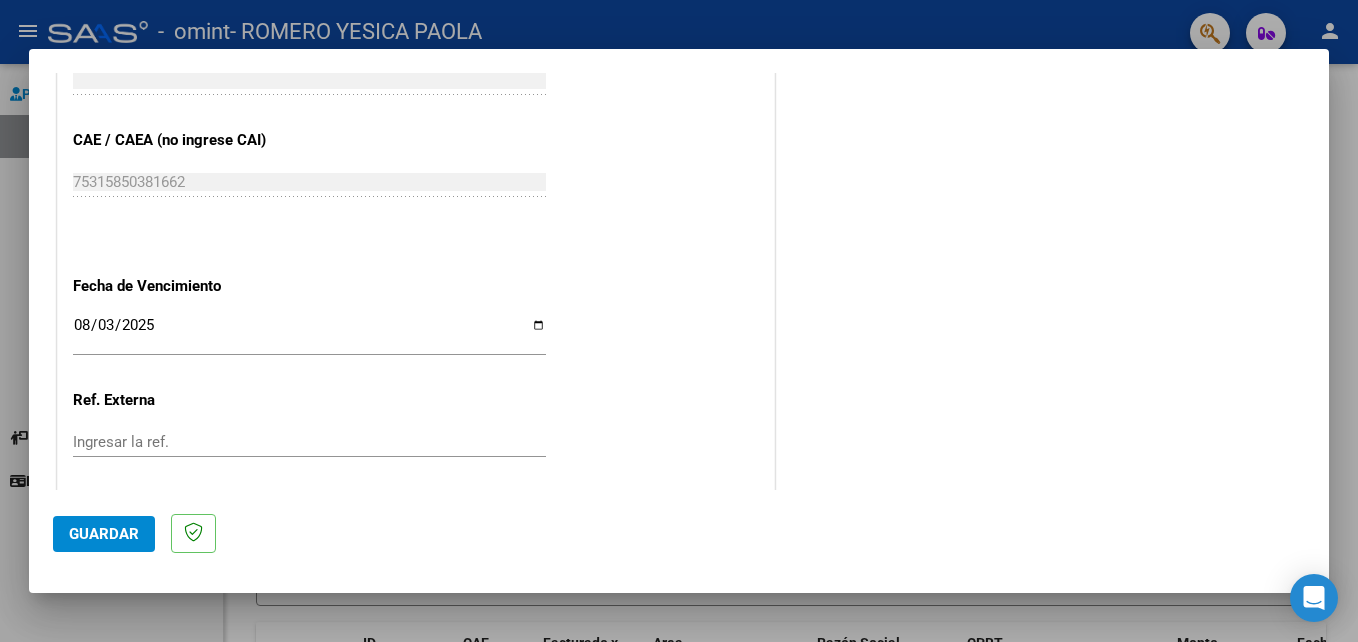 click on "CUIT  *   [CUIT] Ingresar CUIT  ANALISIS PRESTADOR  Area destinado * Integración Seleccionar Area Luego de guardar debe preaprobar la factura asociandola a un legajo de integración y subir la documentación respaldatoria (planilla de asistencia o ddjj para período de aislamiento)  Período de Prestación (Ej: 202305 para Mayo 2023    202507 Ingrese el Período de Prestación como indica el ejemplo   Comprobante Tipo * Factura C Seleccionar Tipo Punto de Venta  *   3 Ingresar el Nro.  Número  *   151 Ingresar el Nro.  Monto  *   $ 98.964,88 Ingresar el monto  Fecha del Cpbt.  *   2025-08-03 Ingresar la fecha  CAE / CAEA (no ingrese CAI)    75315850381662 Ingresar el CAE o CAEA (no ingrese CAI)  Fecha de Vencimiento    2025-08-03 Ingresar la fecha  Ref. Externa    Ingresar la ref.  N° Liquidación    Ingresar el N° Liquidación" at bounding box center (416, -142) 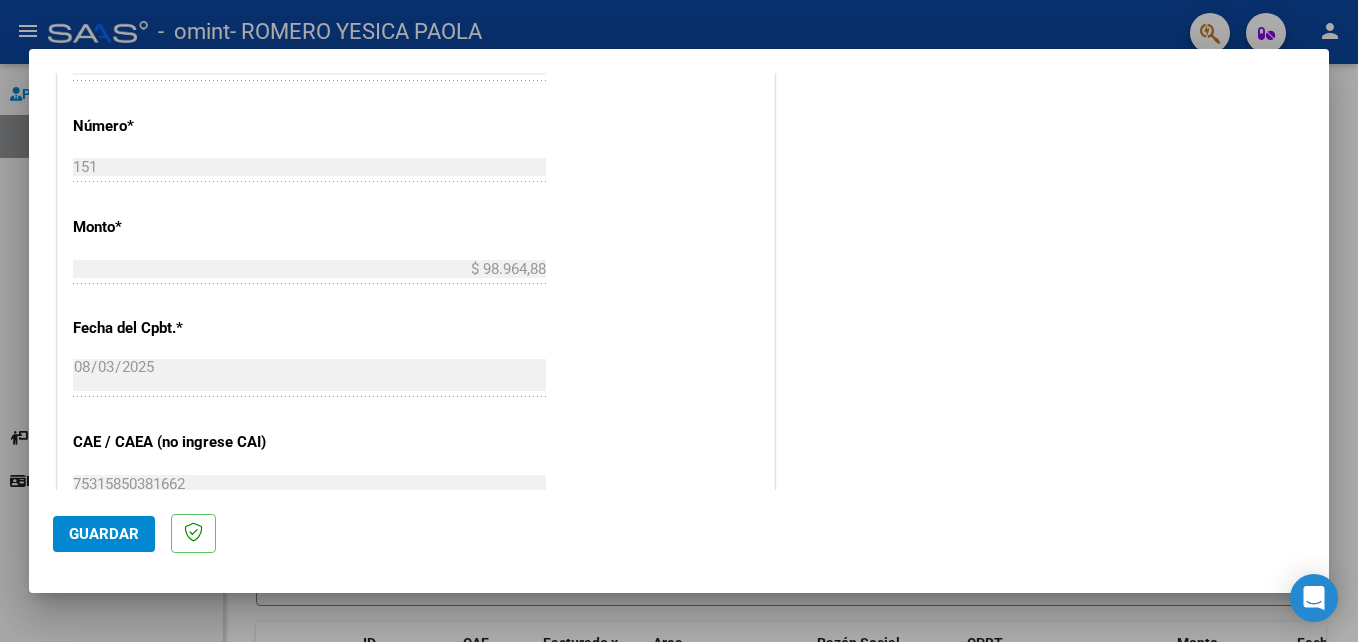 scroll, scrollTop: 1306, scrollLeft: 0, axis: vertical 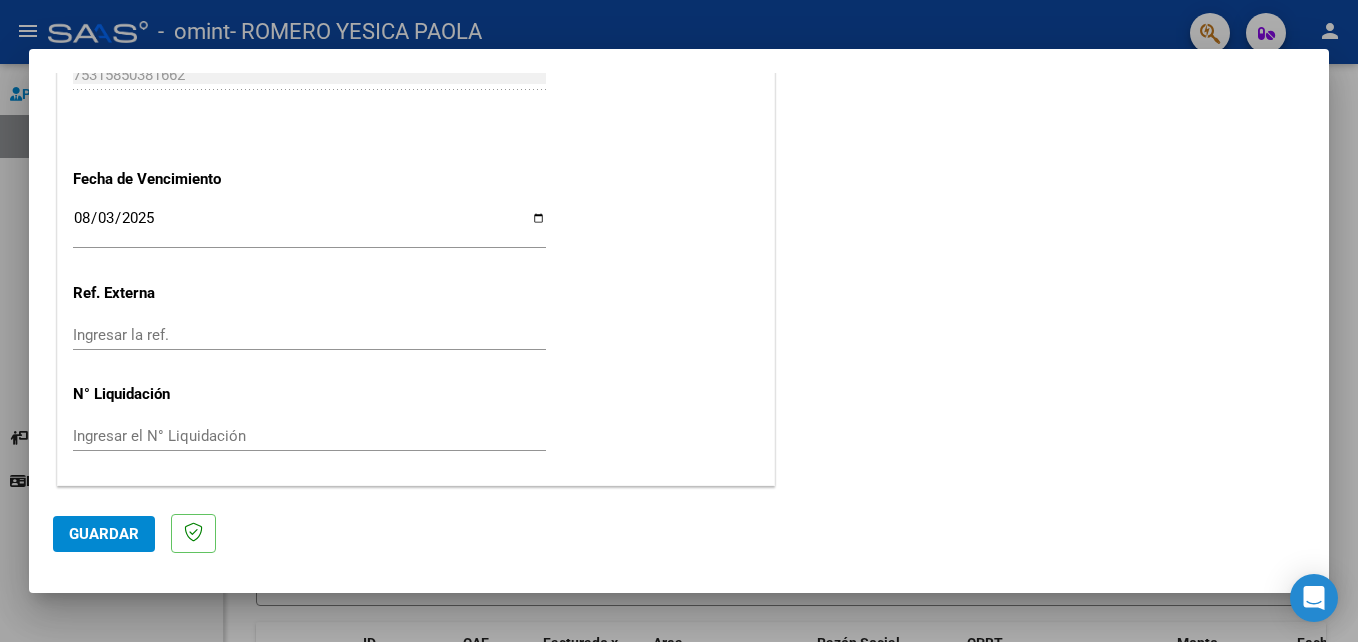 click on "Guardar" 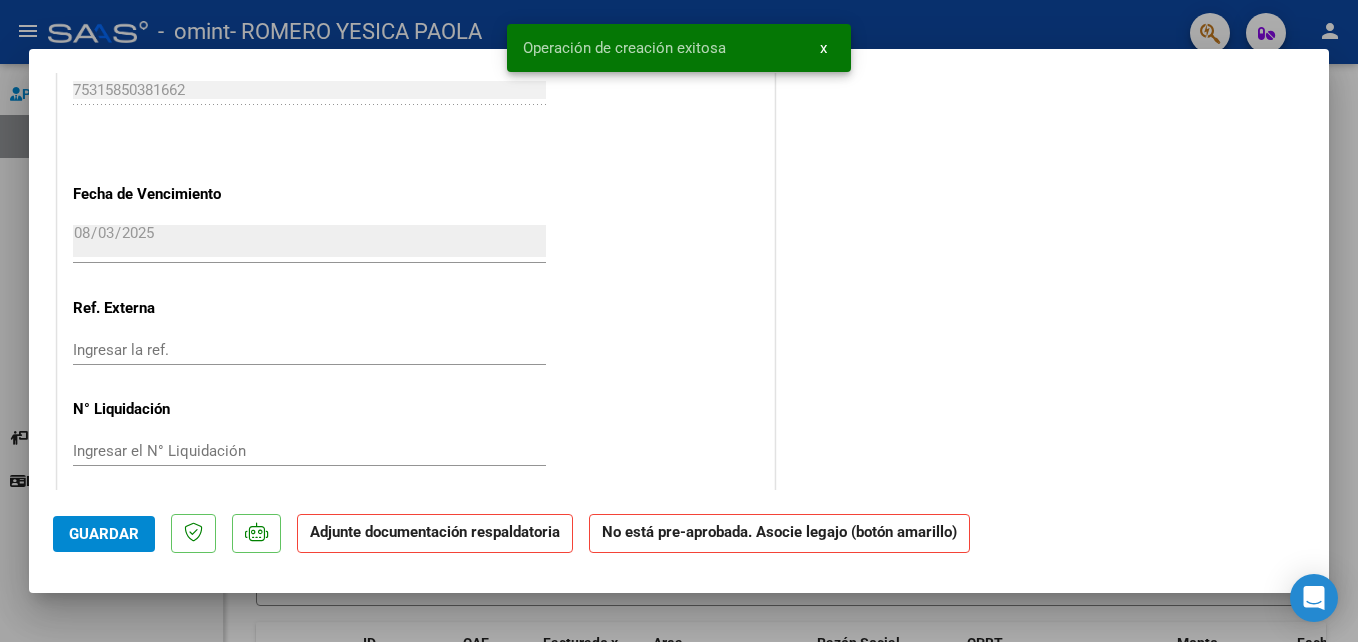 scroll, scrollTop: 0, scrollLeft: 0, axis: both 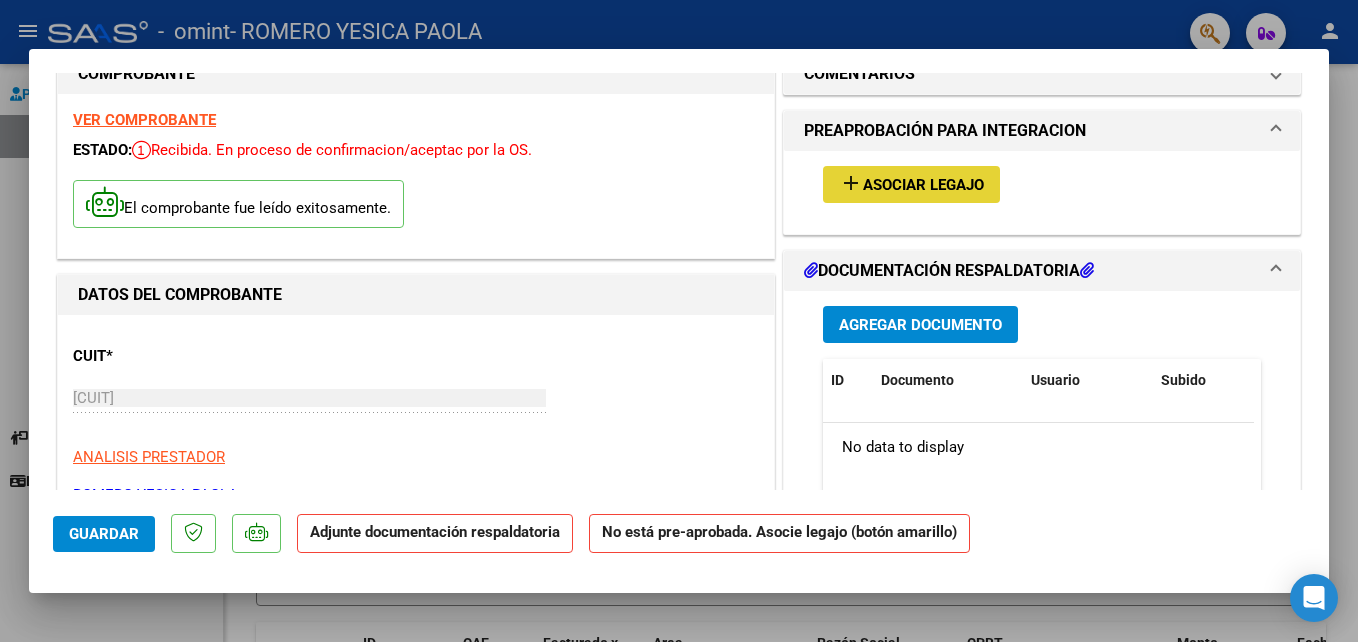 click on "Asociar Legajo" at bounding box center [923, 185] 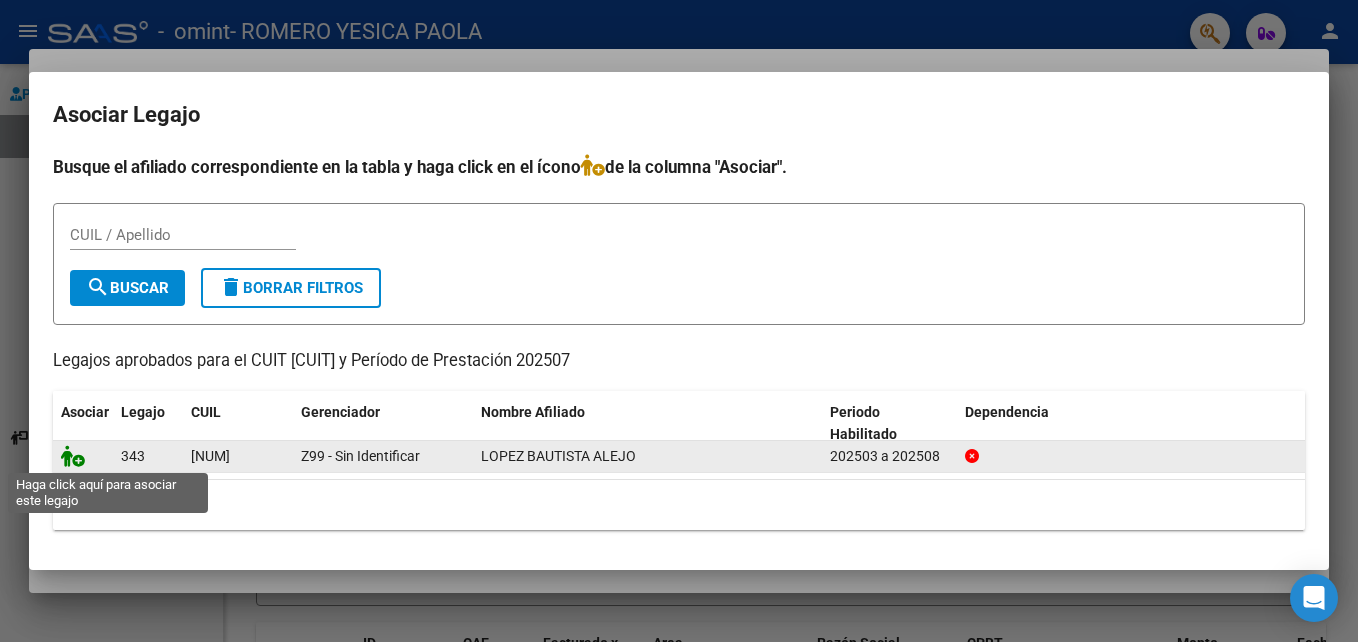 click 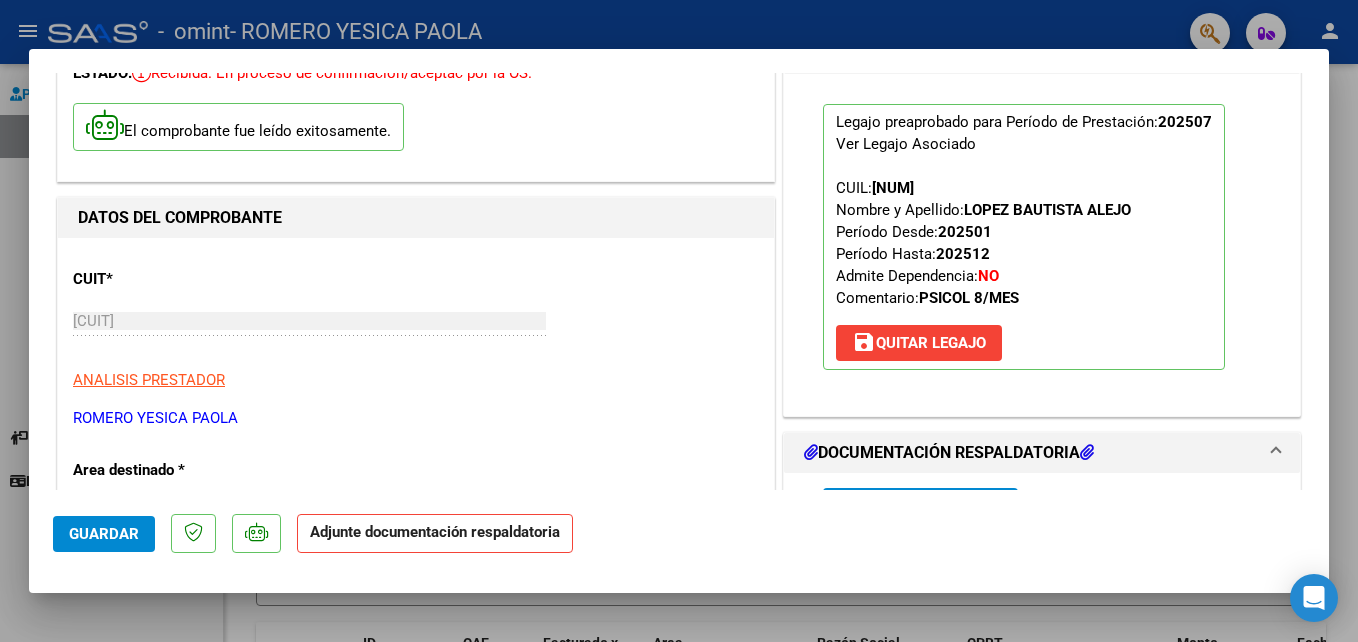 scroll, scrollTop: 162, scrollLeft: 0, axis: vertical 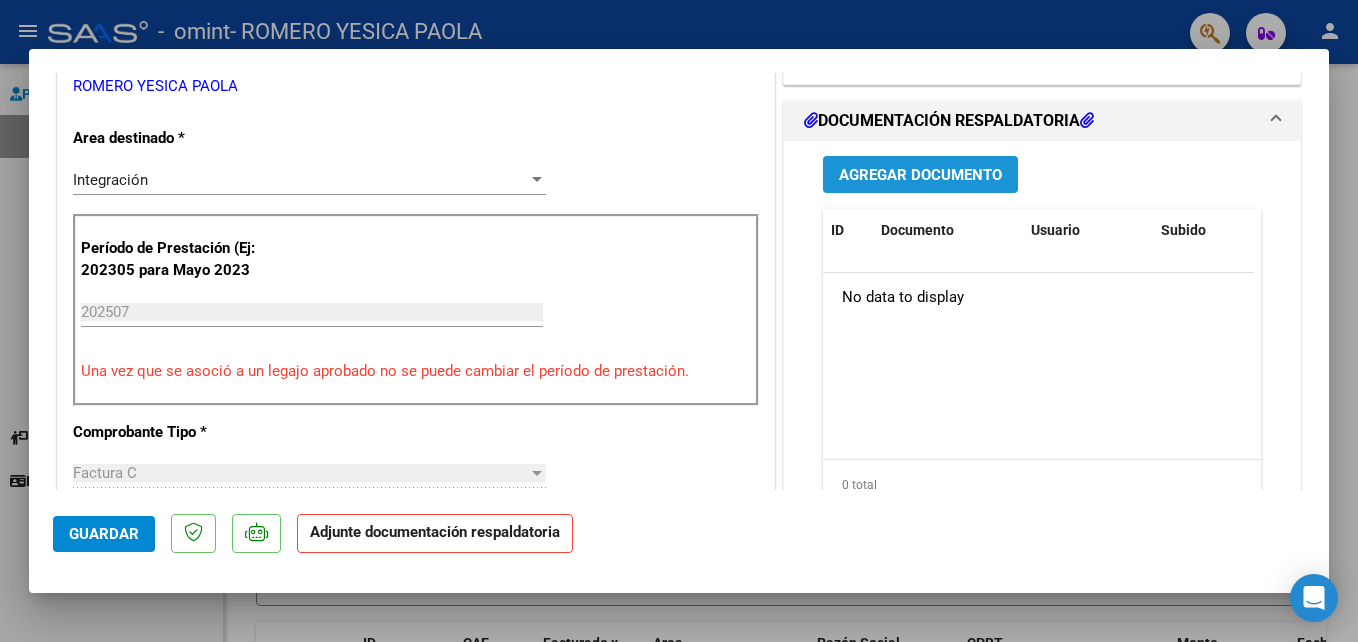 click on "Agregar Documento" at bounding box center (920, 175) 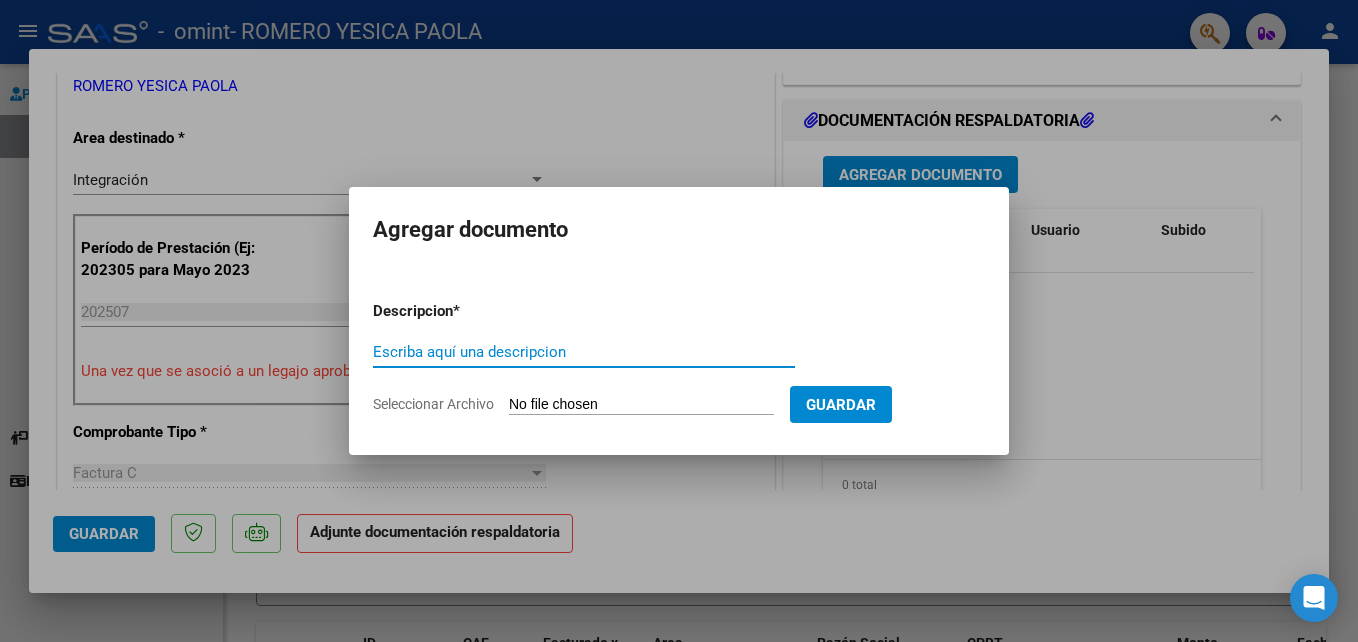 click on "Escriba aquí una descripcion" at bounding box center [584, 352] 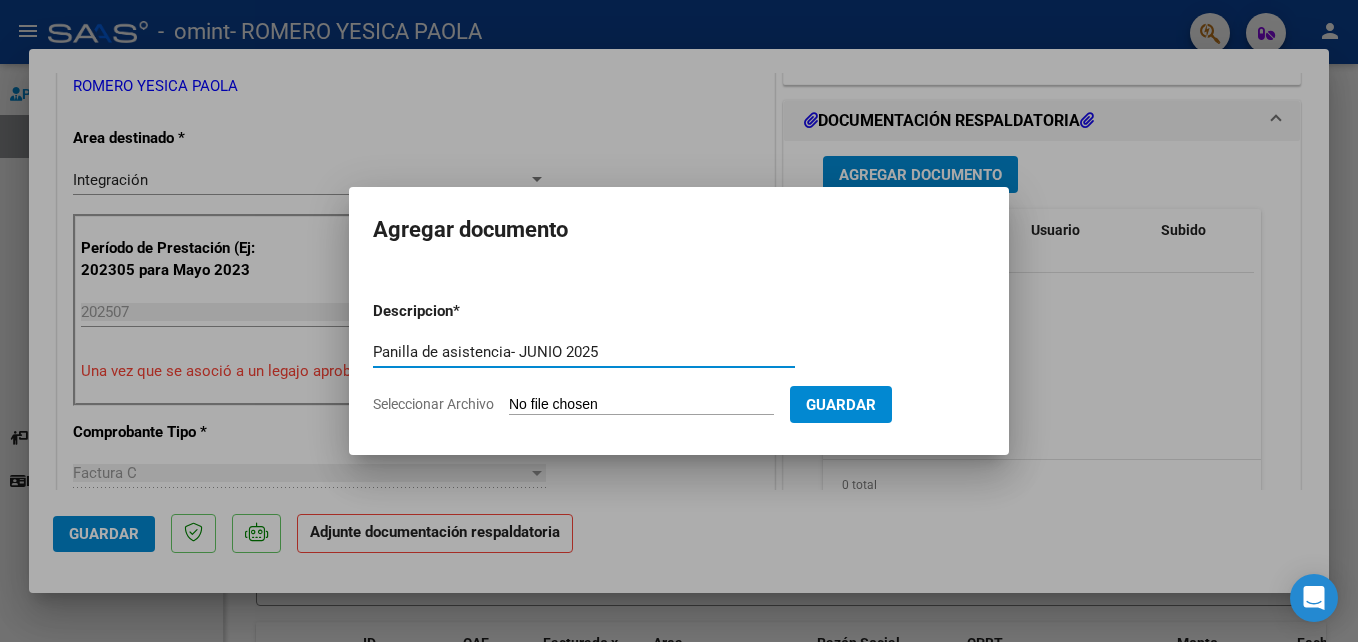 click on "Panilla de asistencia- JUNIO 2025" at bounding box center (584, 352) 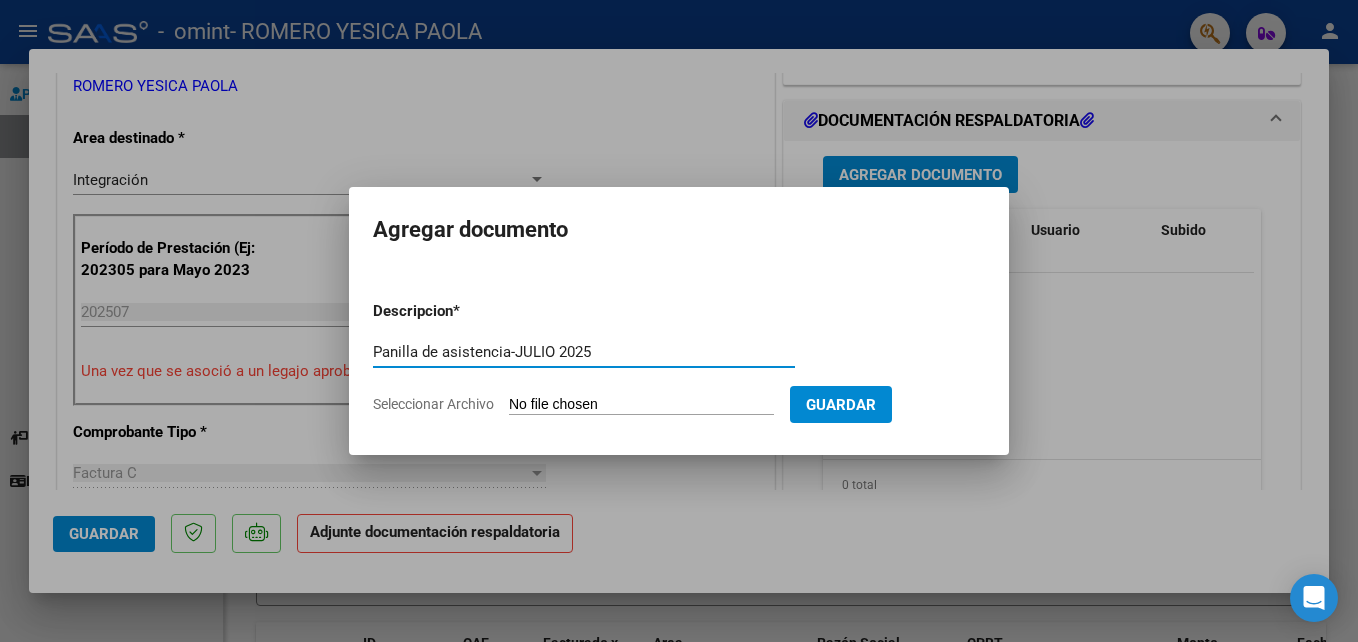 type on "Panilla de asistencia-JULIO 2025" 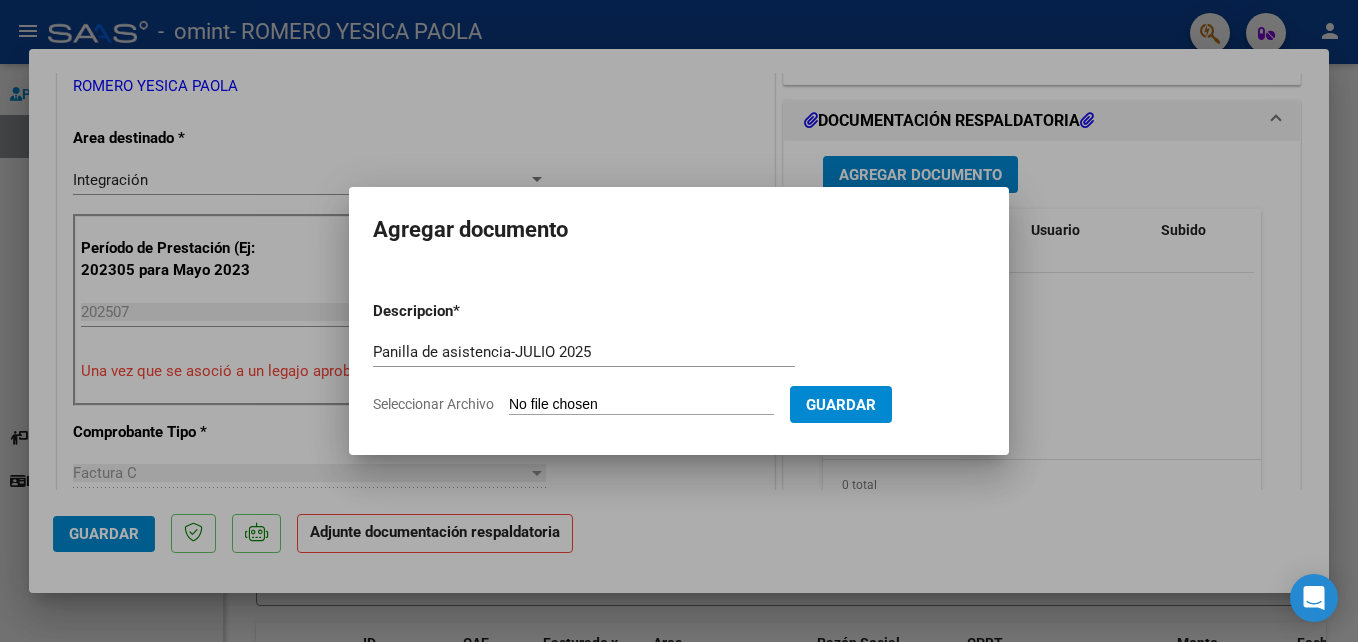 click on "Descripcion  *   Panilla de asistencia-JULIO 2025 Escriba aquí una descripcion  Seleccionar Archivo Guardar" at bounding box center (679, 358) 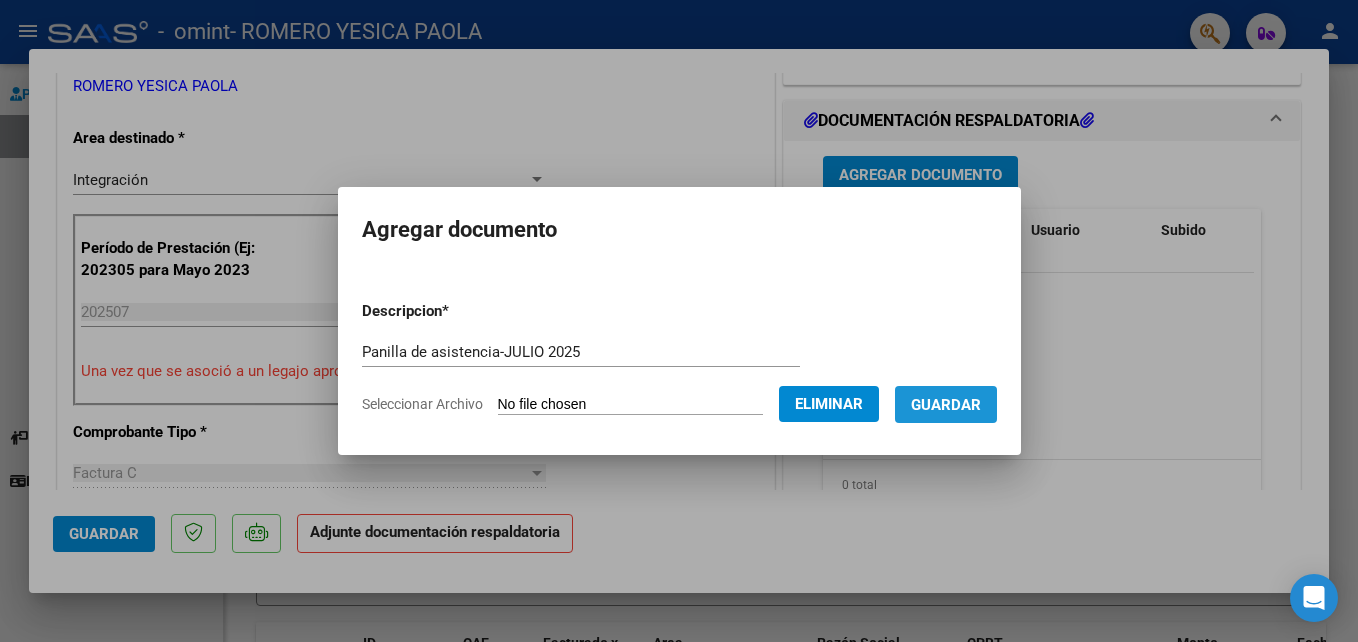 click on "Guardar" at bounding box center (946, 405) 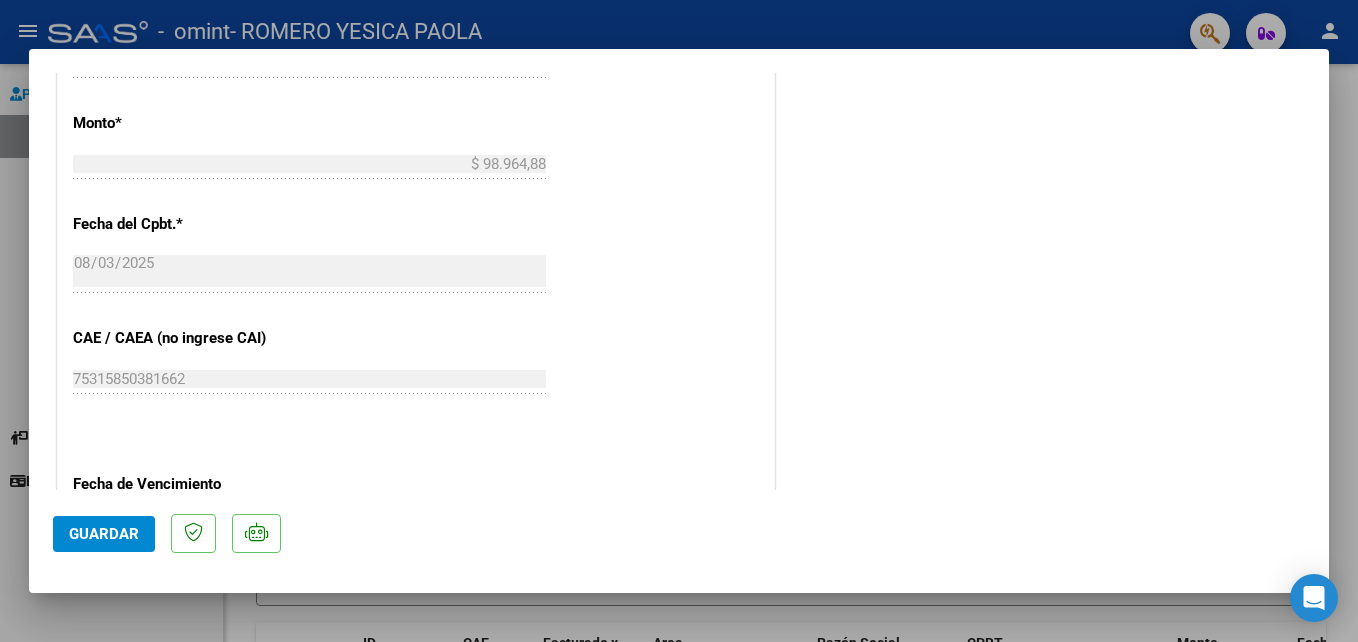 scroll, scrollTop: 1373, scrollLeft: 0, axis: vertical 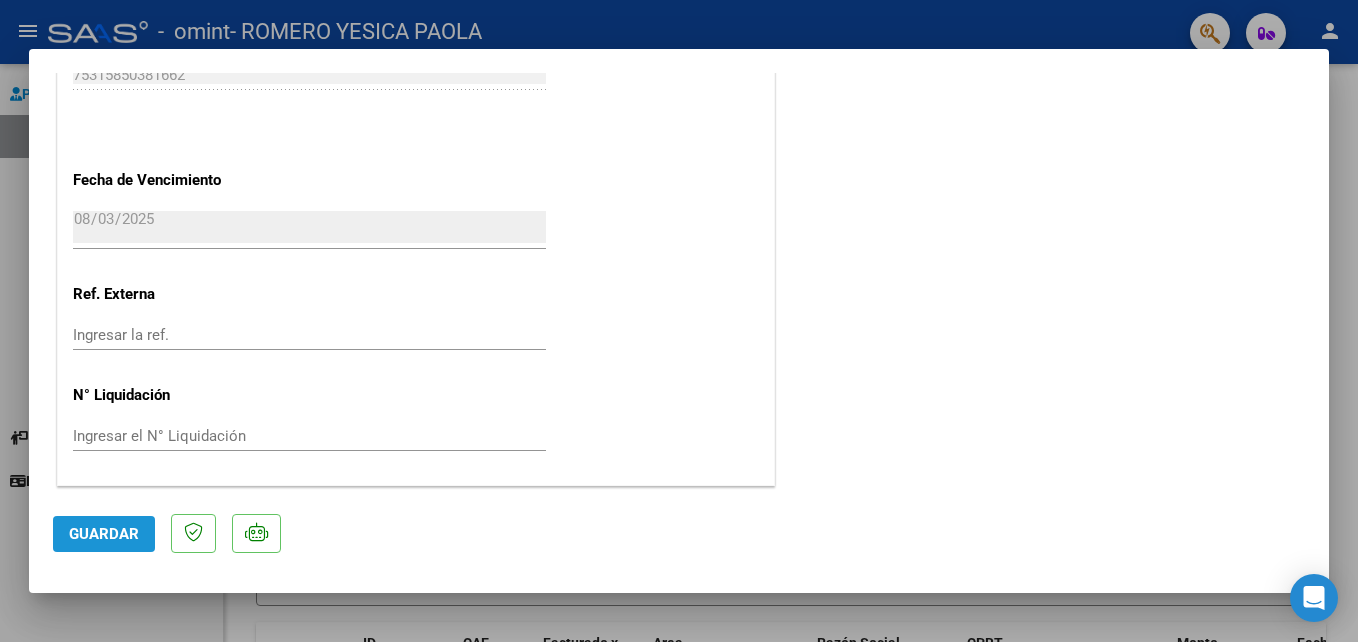 click on "Guardar" 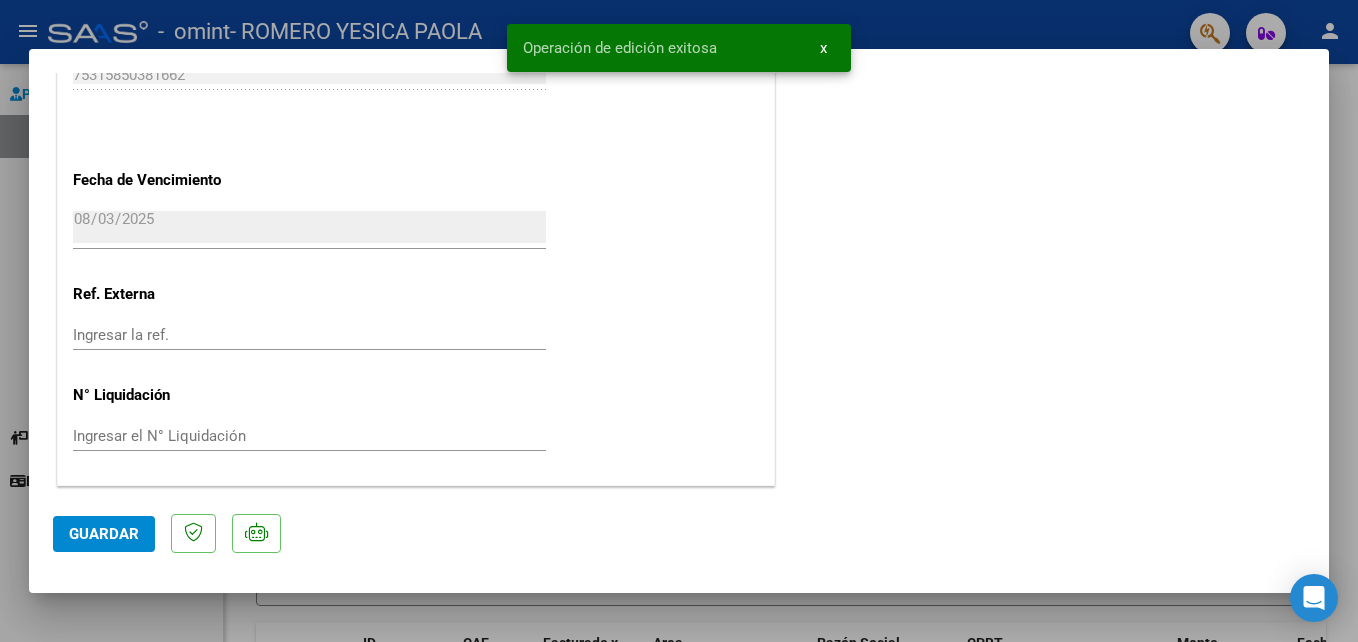 scroll, scrollTop: 0, scrollLeft: 0, axis: both 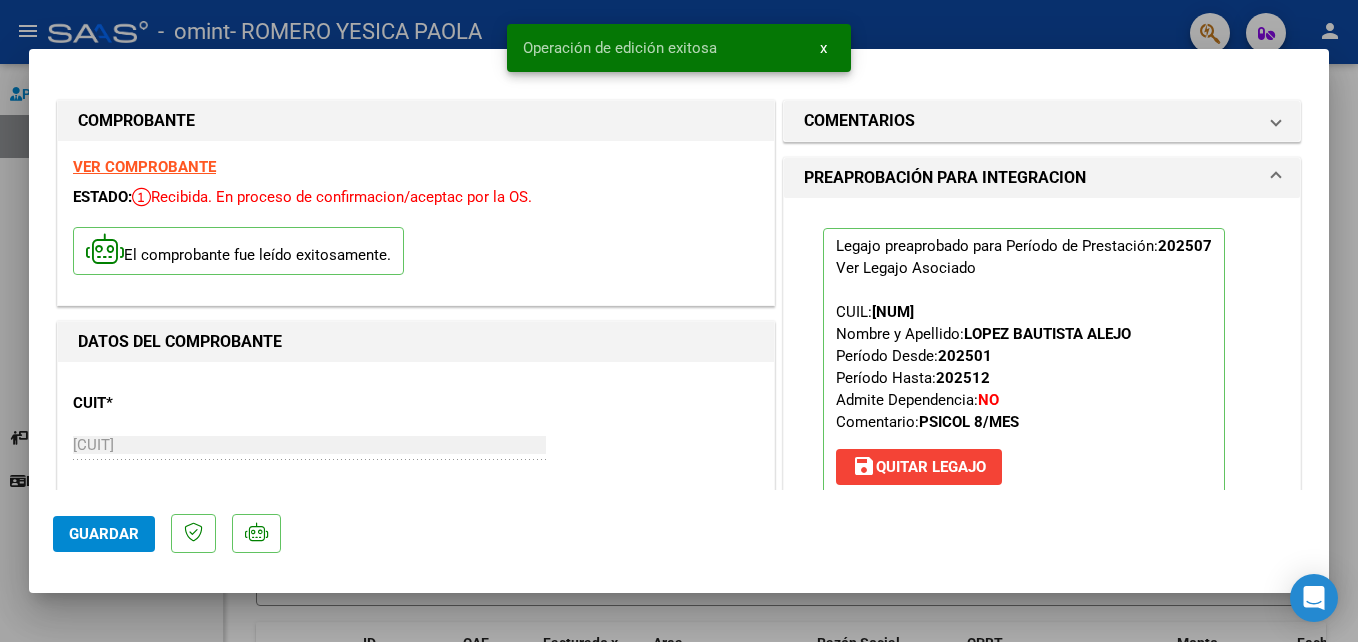 click at bounding box center [679, 321] 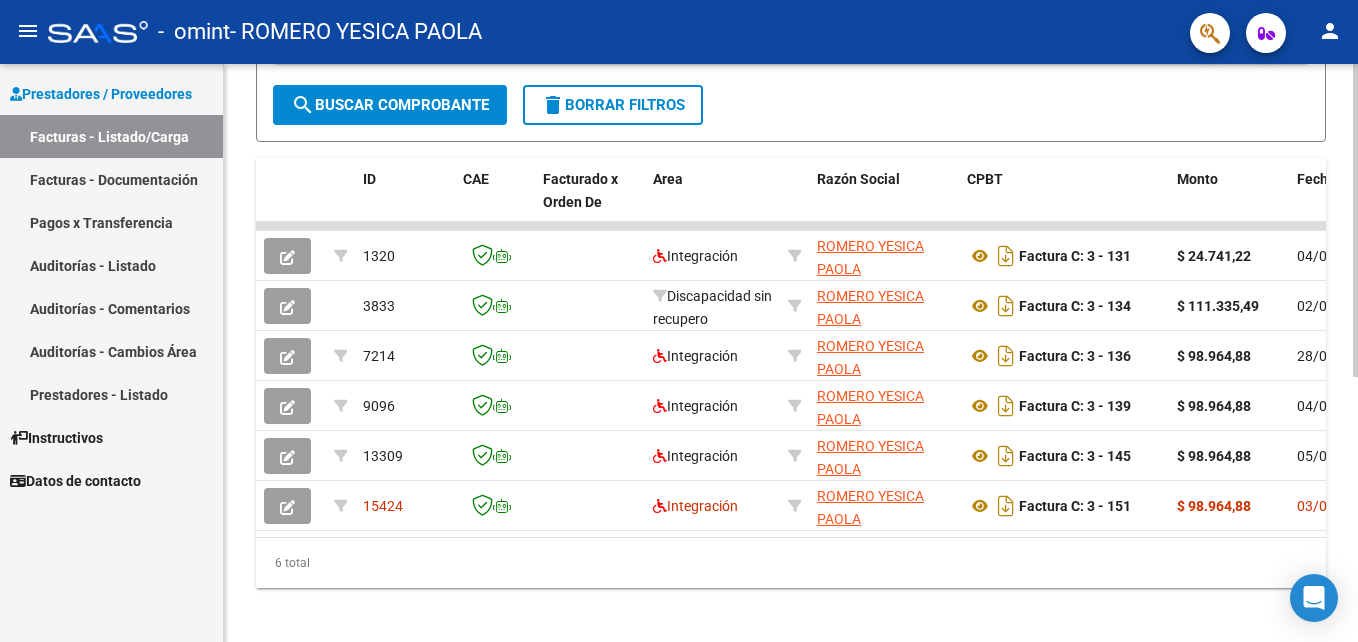 scroll, scrollTop: 490, scrollLeft: 0, axis: vertical 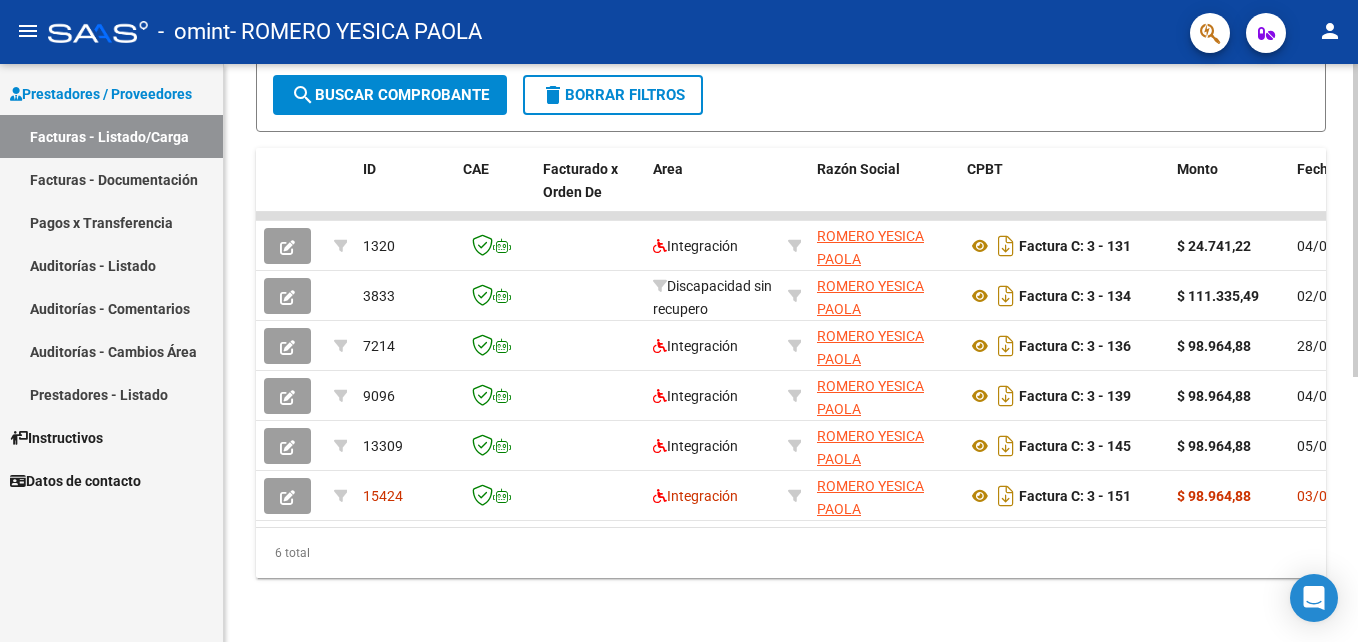 click on "menu -   omint   - ROMERO YESICA PAOLA person    Prestadores / Proveedores Facturas - Listado/Carga Facturas - Documentación Pagos x Transferencia Auditorías - Listado Auditorías - Comentarios Auditorías - Cambios Área Prestadores - Listado    Instructivos    Datos de contacto  Video tutorial   PRESTADORES -> Listado de CPBTs Emitidos por Prestadores / Proveedores (alt+q)   Cargar Comprobante
cloud_download  CSV  cloud_download  EXCEL  cloud_download  Estandar   Descarga Masiva
Filtros Id Area Area Todos Confirmado   Mostrar totalizadores   FILTROS DEL COMPROBANTE  Comprobante Tipo Comprobante Tipo Start date – End date Fec. Comprobante Desde / Hasta Días Emisión Desde(cant. días) Días Emisión Hasta(cant. días) CUIT / Razón Social Pto. Venta Nro. Comprobante Código SSS CAE Válido CAE Válido Todos Cargado Módulo Hosp. Todos Tiene facturacion Apócrifa Hospital Refes  FILTROS DE INTEGRACION  Período De Prestación Campos del Archivo de Rendición Devuelto x SSS (dr_envio) –" at bounding box center (679, 321) 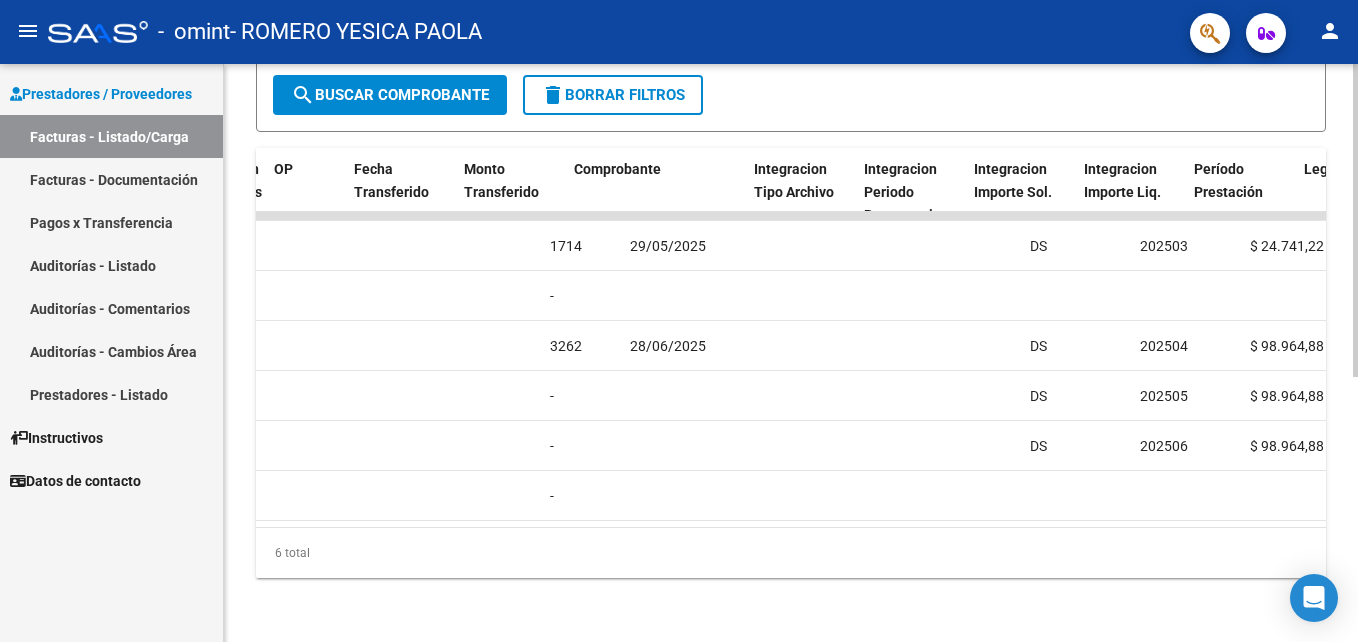 scroll, scrollTop: 0, scrollLeft: 1684, axis: horizontal 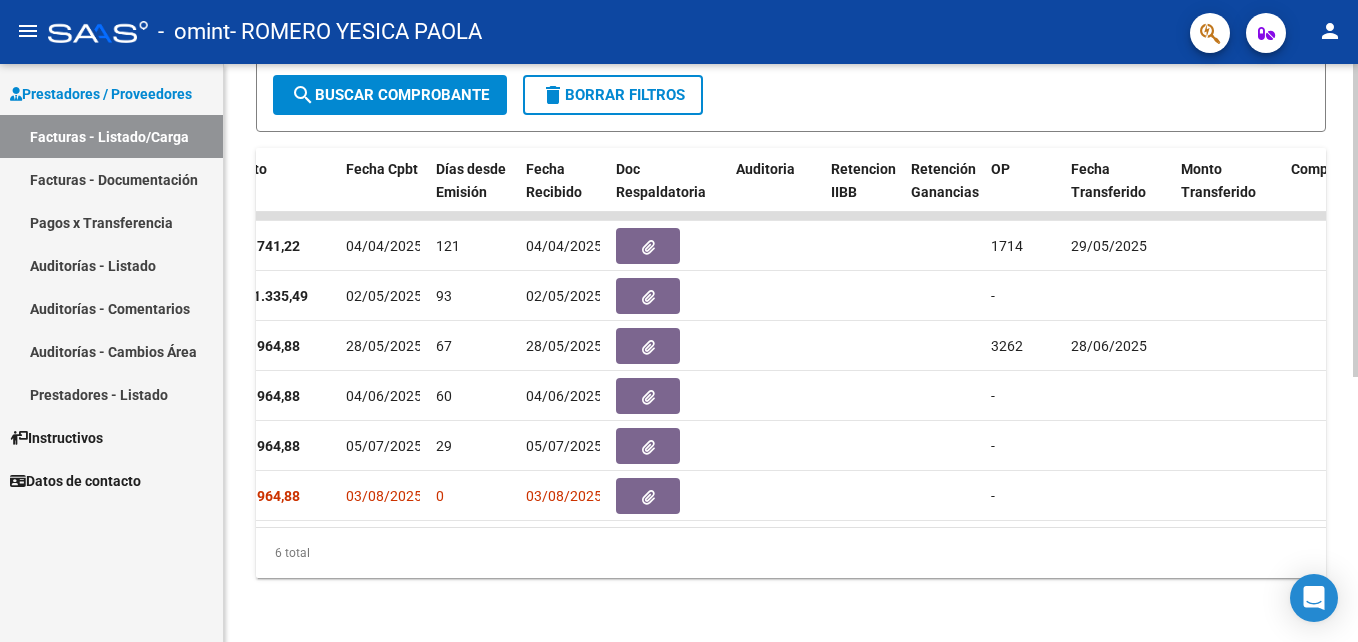 drag, startPoint x: 606, startPoint y: 527, endPoint x: 561, endPoint y: 522, distance: 45.276924 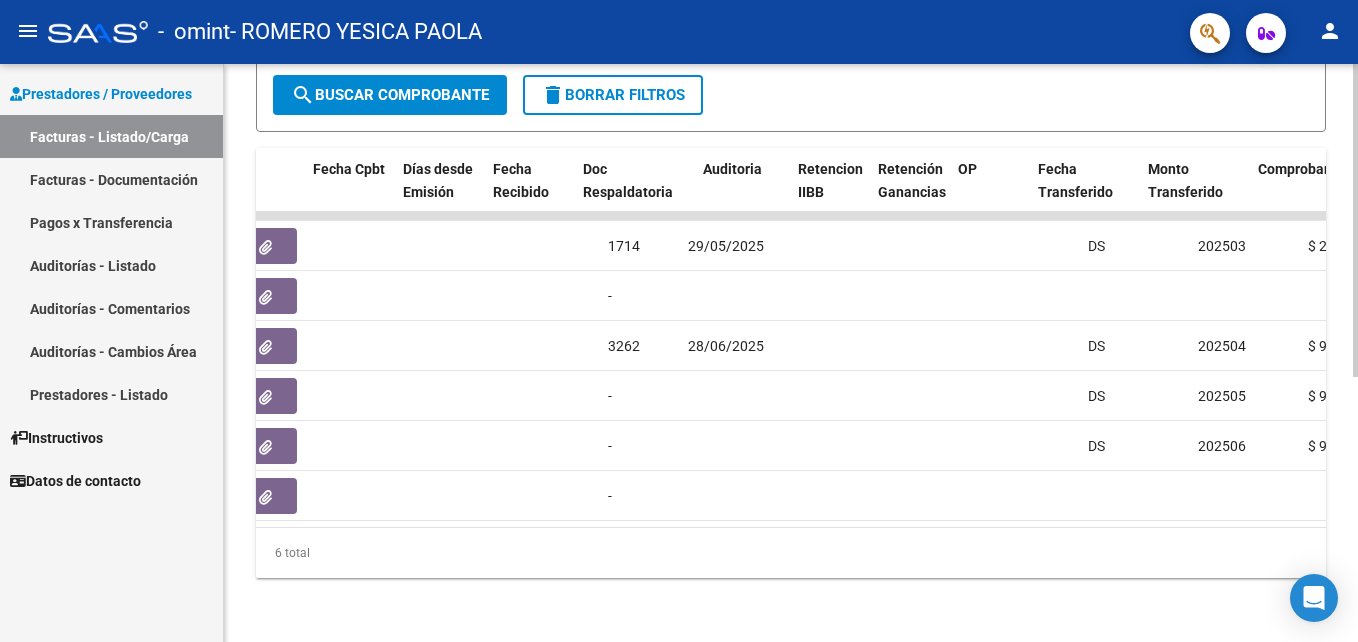scroll, scrollTop: 0, scrollLeft: 984, axis: horizontal 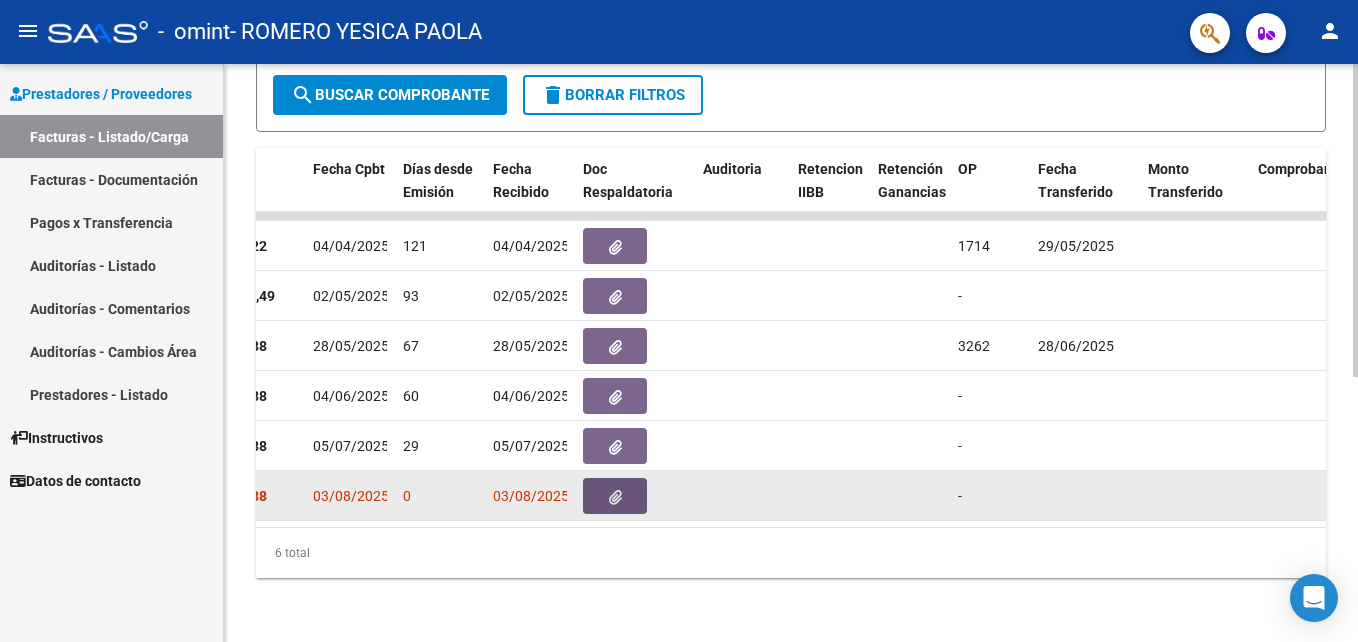 click 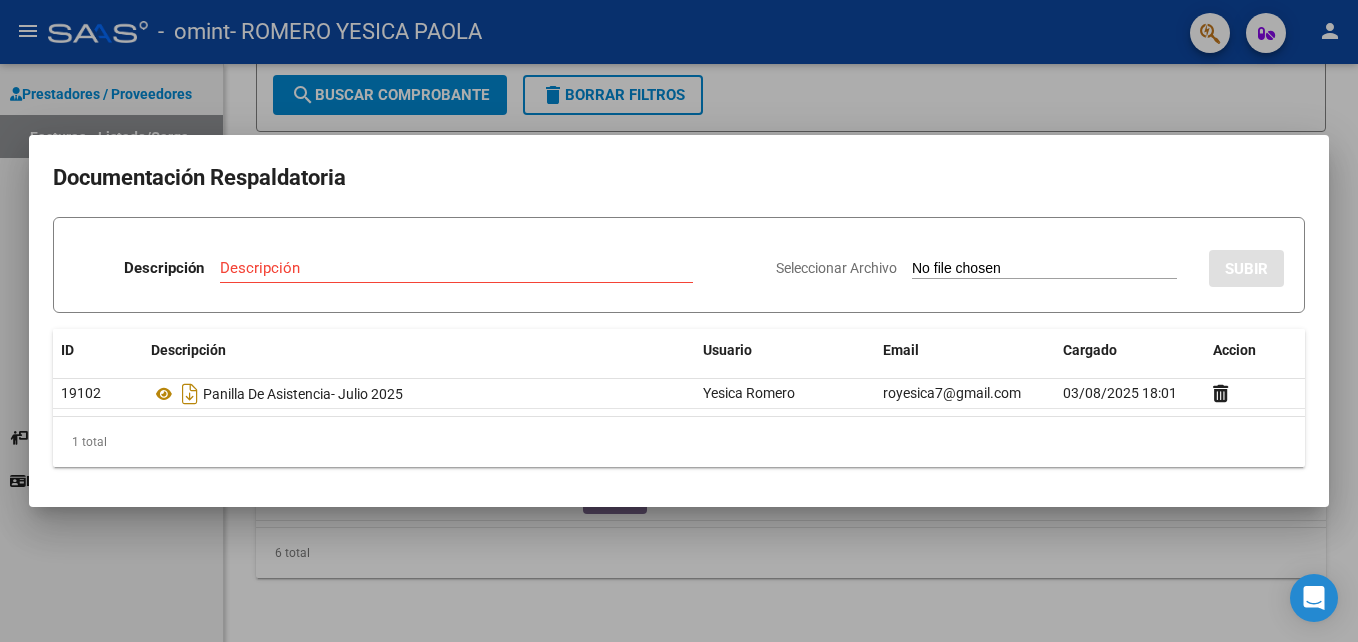 click at bounding box center [679, 321] 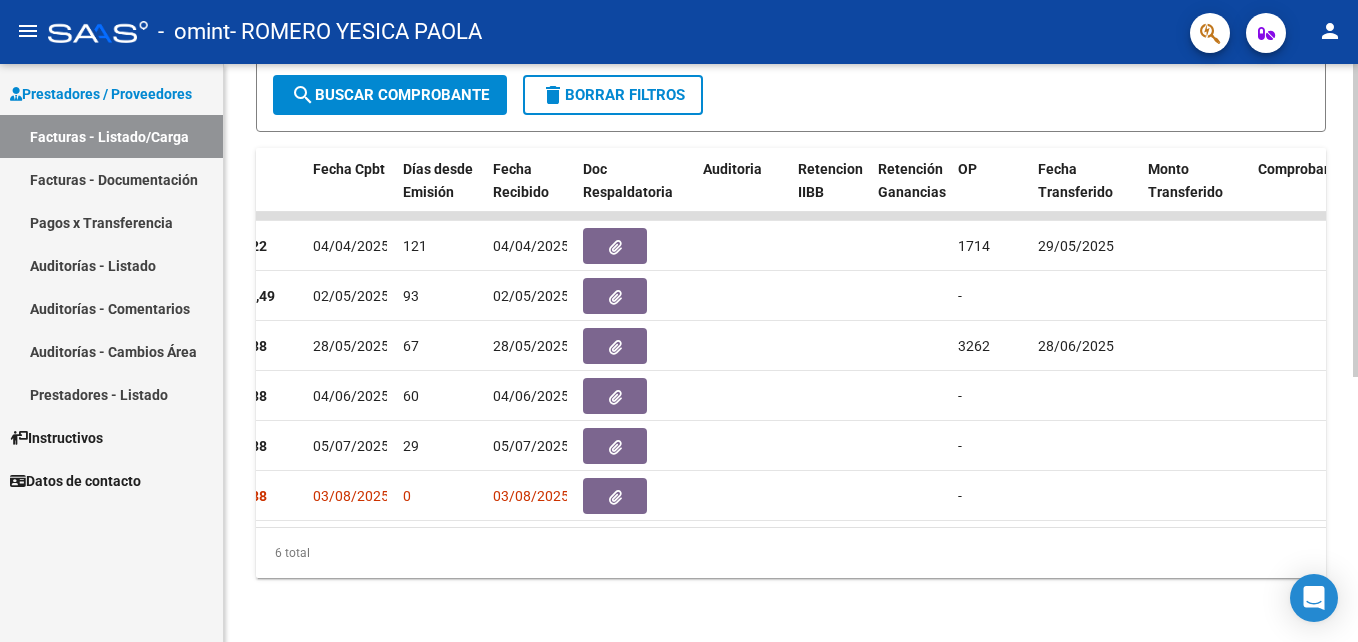 drag, startPoint x: 720, startPoint y: 527, endPoint x: 870, endPoint y: 535, distance: 150.21318 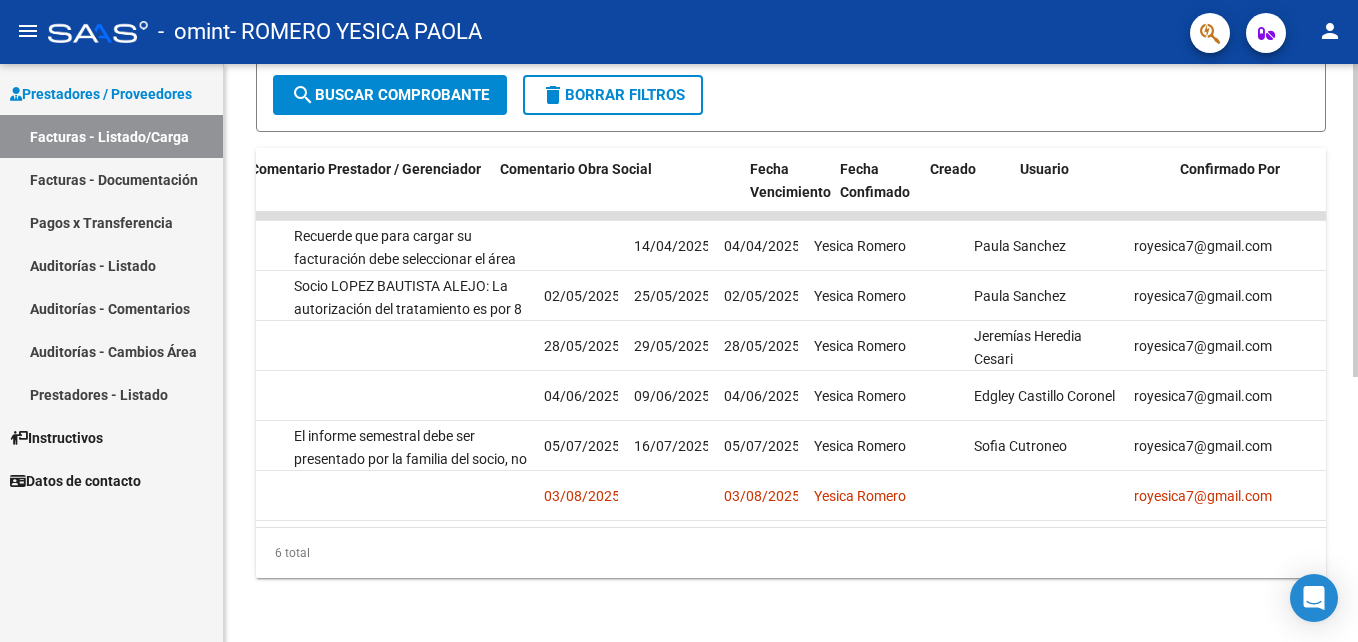 scroll, scrollTop: 0, scrollLeft: 0, axis: both 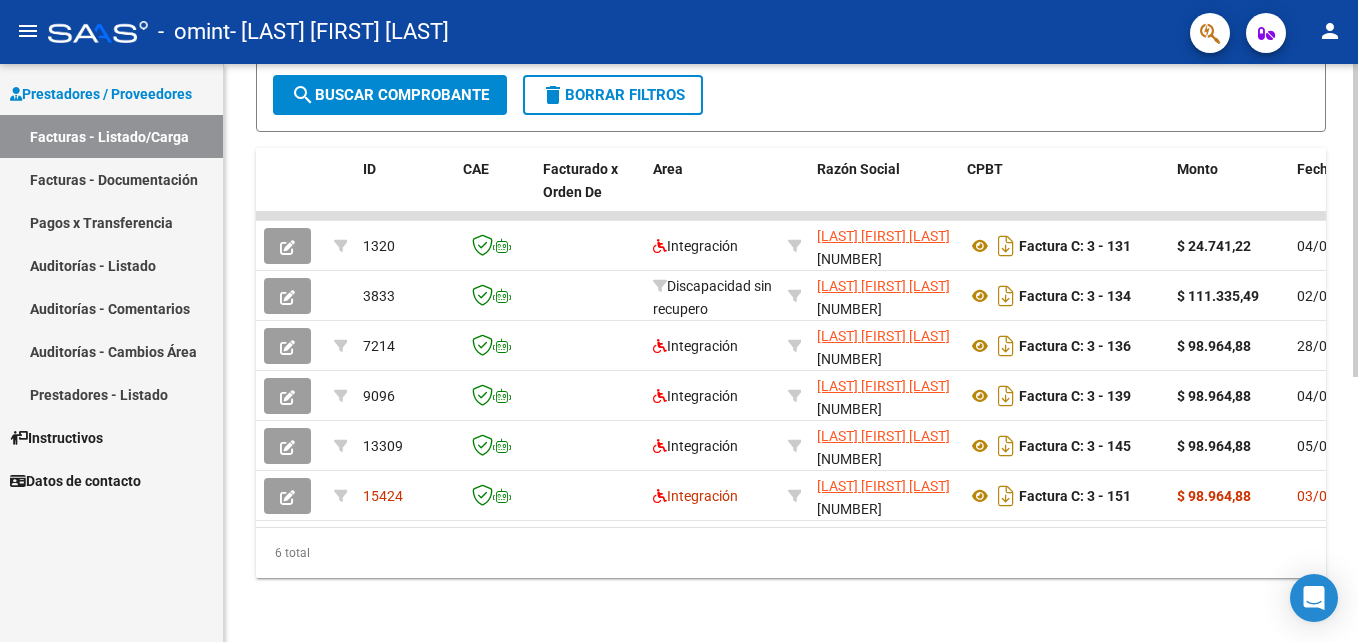 click on "menu -  omint  - [LAST] [FIRST] [LAST] person   Prestadores / Proveedores Facturas - Listado/Carga Facturas - Documentación Pagos x Transferencia Auditorías - Listado Auditorías - Comentarios Auditorías - Cambios Área Prestadores - Listado   Instructivos   Datos de contacto Video tutorial PRESTADORES -> Listado de CPBTs Emitidos por Prestadores / Proveedores (alt+q)   Cargar Comprobante
cloud_download CSV cloud_download EXCEL cloud_download Estandar Descarga Masiva
Filtros Id Area Area Todos Confirmado   Mostrar totalizadores FILTROS DEL COMPROBANTE Comprobante Tipo Comprobante Tipo Start date – End date Fec. Comprobante Desde / Hasta Días Emisión Desde(cant. días) Días Emisión Hasta(cant. días) CUIT / Razón Social Pto. Venta Nro. Comprobante Código SSS CAE Válido CAE Válido Todos Cargado Módulo Hosp. Todos Tiene facturacion Apócrifa Hospital Refes FILTROS DE INTEGRACION Período De Prestación Campos del Archivo de Rendición Devuelto x SSS (dr_envio) –" at bounding box center [679, 321] 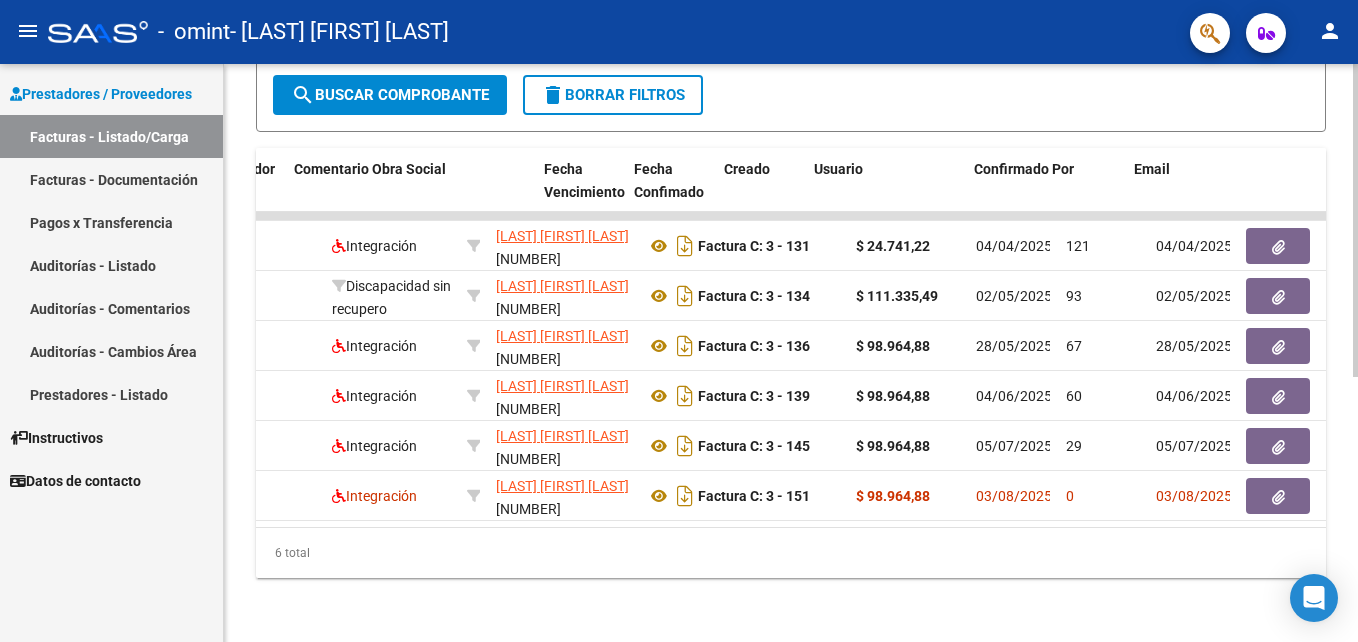 scroll, scrollTop: 0, scrollLeft: 3146, axis: horizontal 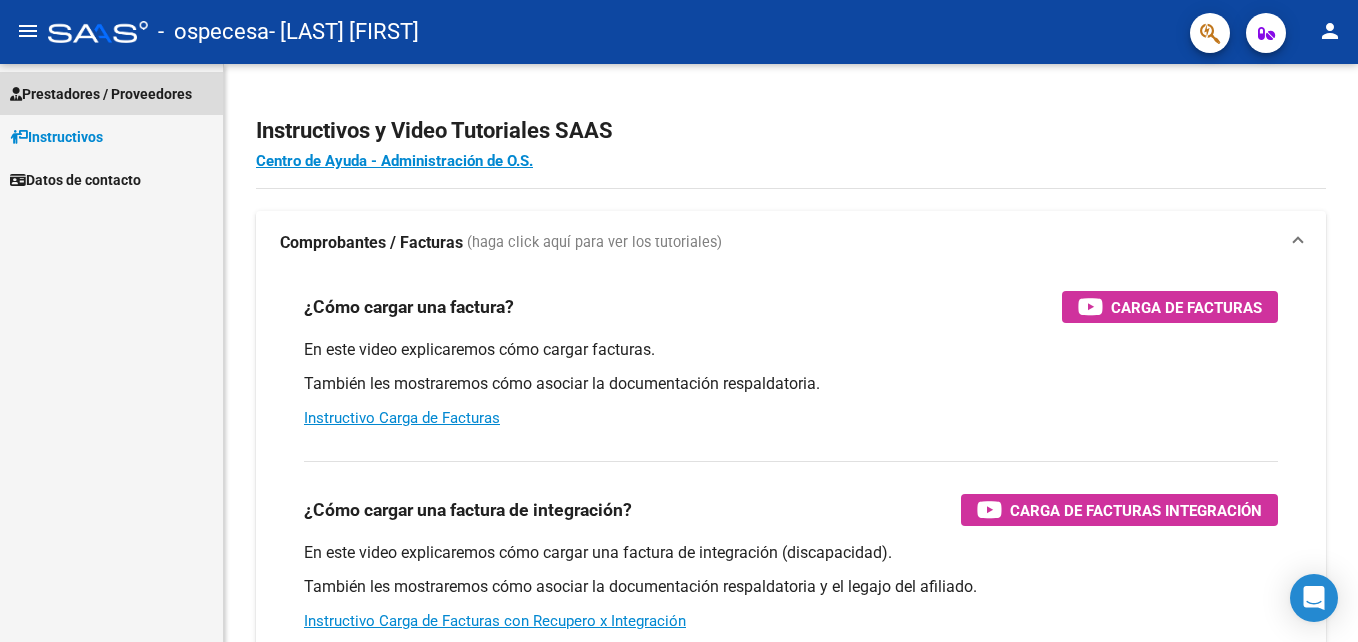 click on "Prestadores / Proveedores" at bounding box center (101, 94) 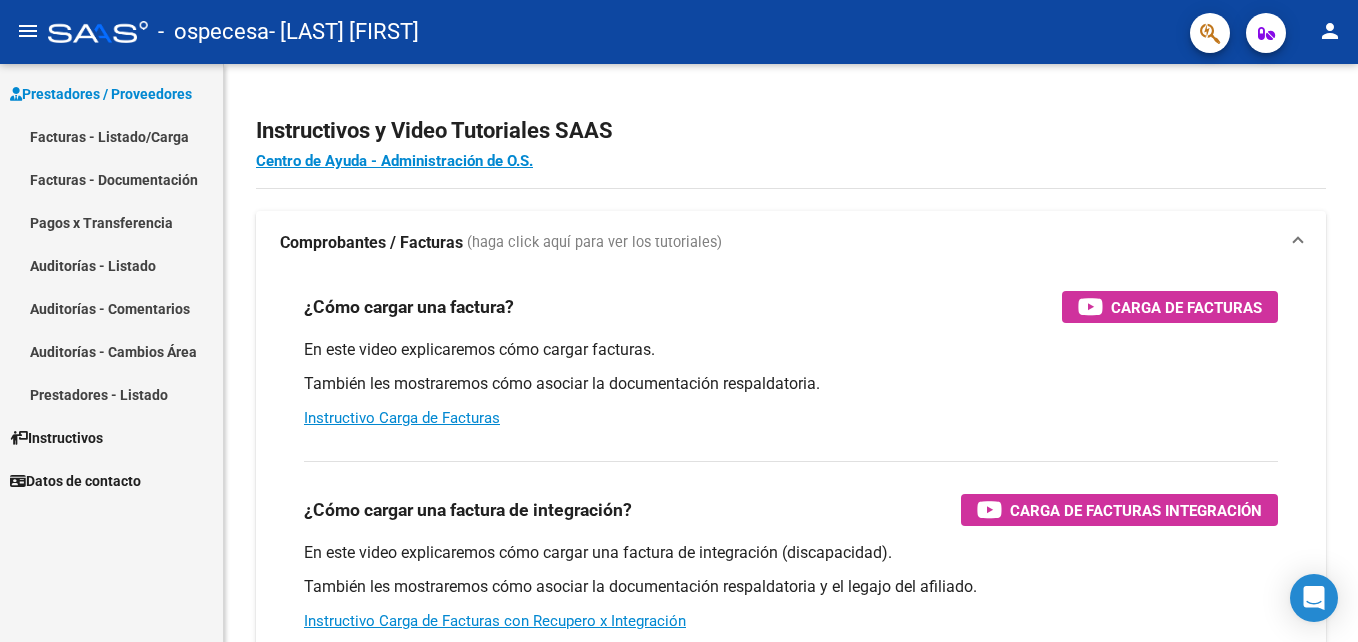 click on "Facturas - Listado/Carga" at bounding box center (111, 136) 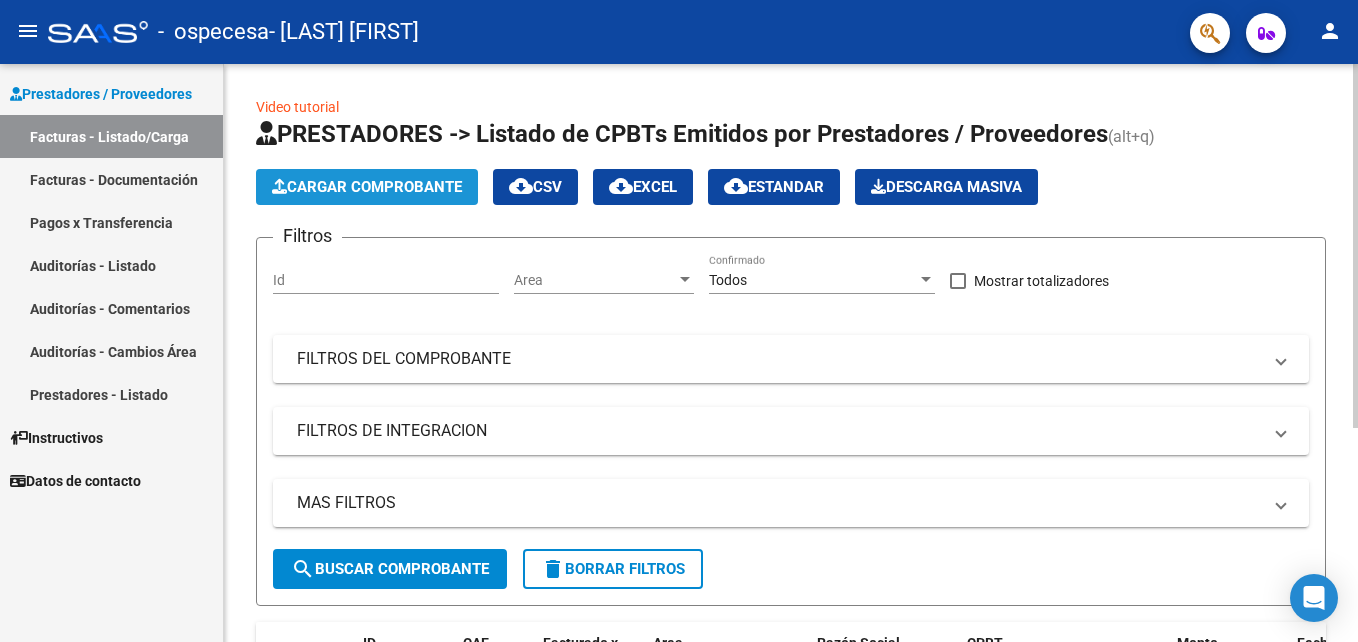 click on "Cargar Comprobante" 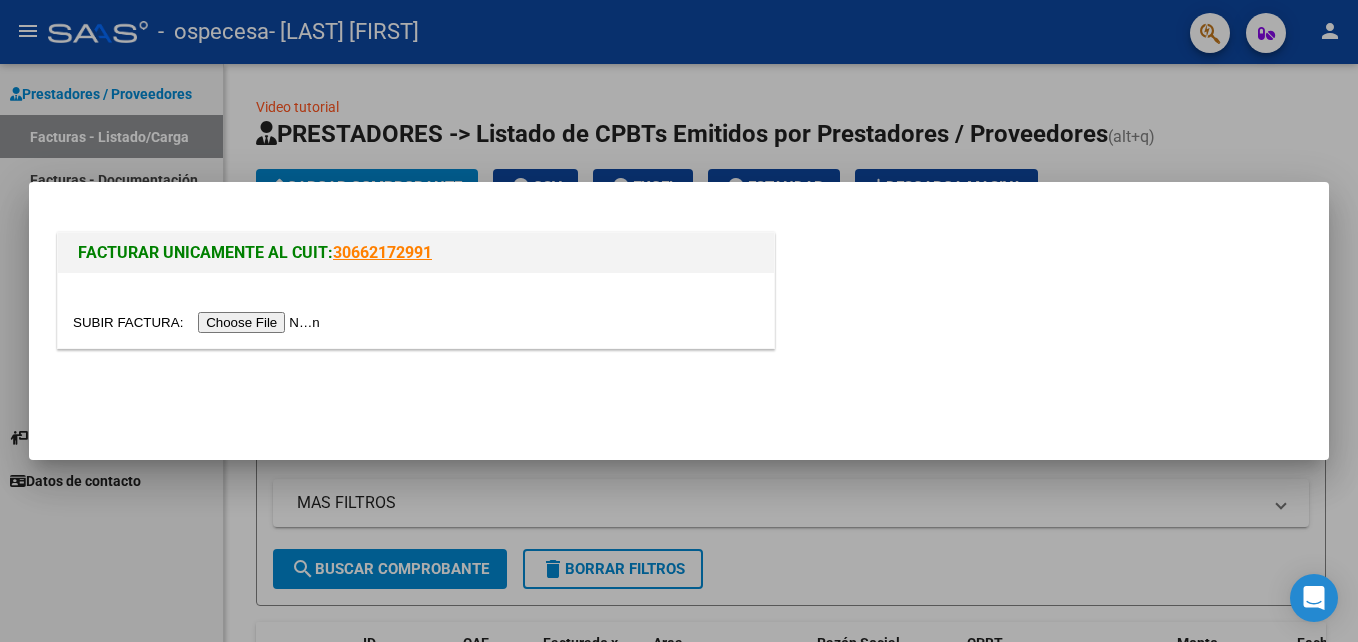 click at bounding box center (199, 322) 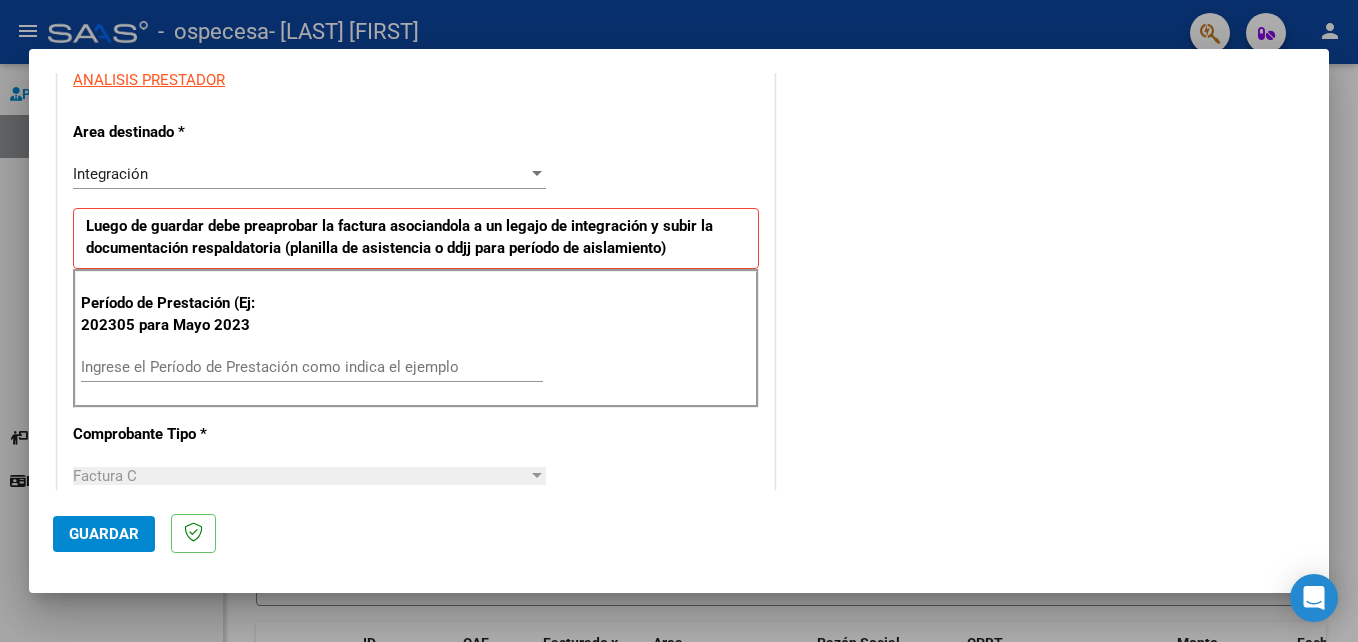 scroll, scrollTop: 404, scrollLeft: 0, axis: vertical 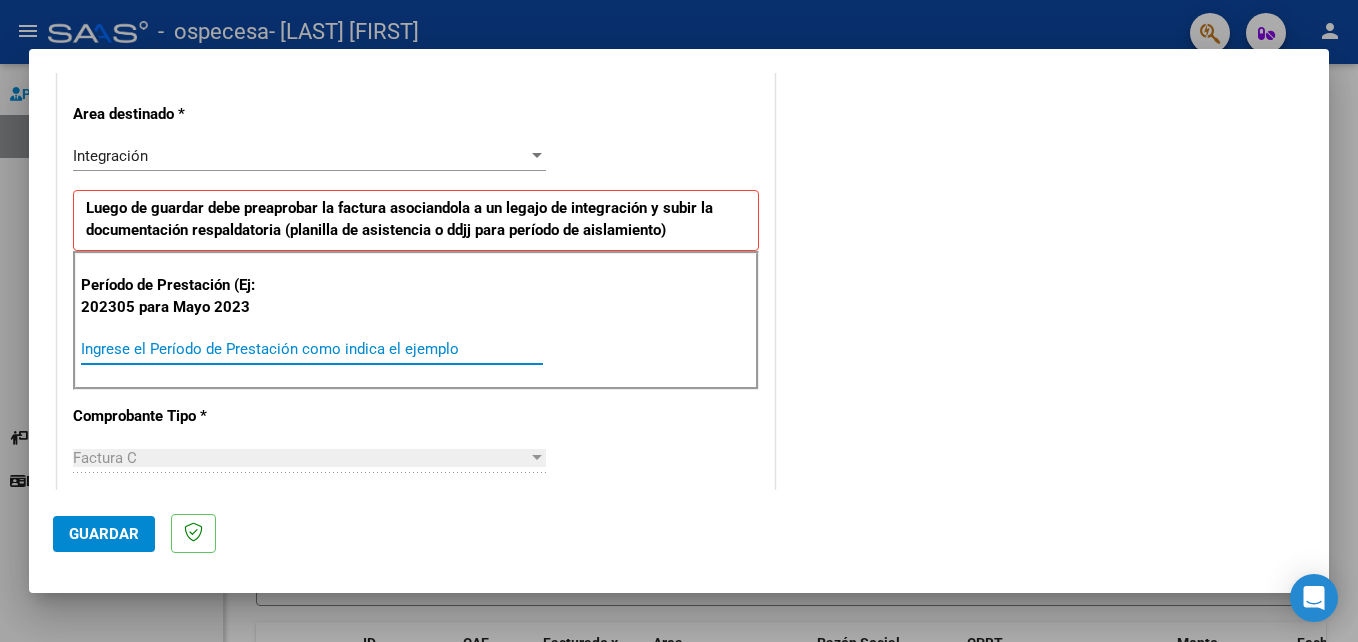 click on "Ingrese el Período de Prestación como indica el ejemplo" at bounding box center (312, 349) 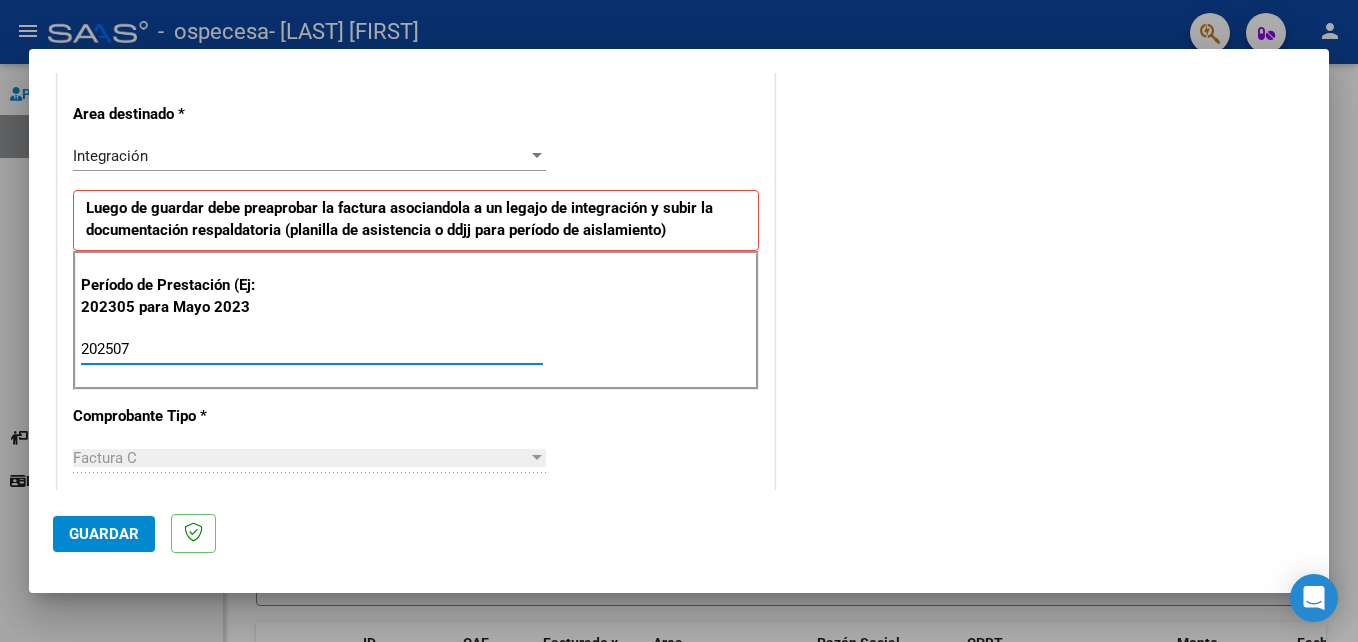 type on "202507" 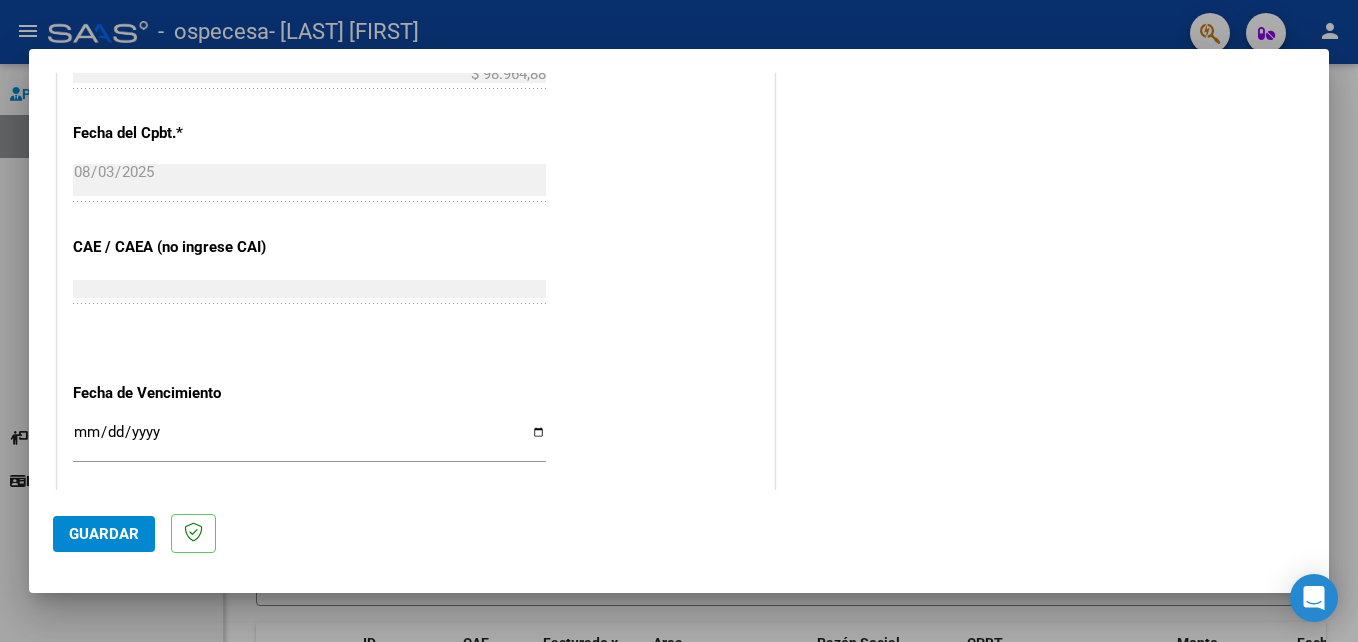 scroll, scrollTop: 1088, scrollLeft: 0, axis: vertical 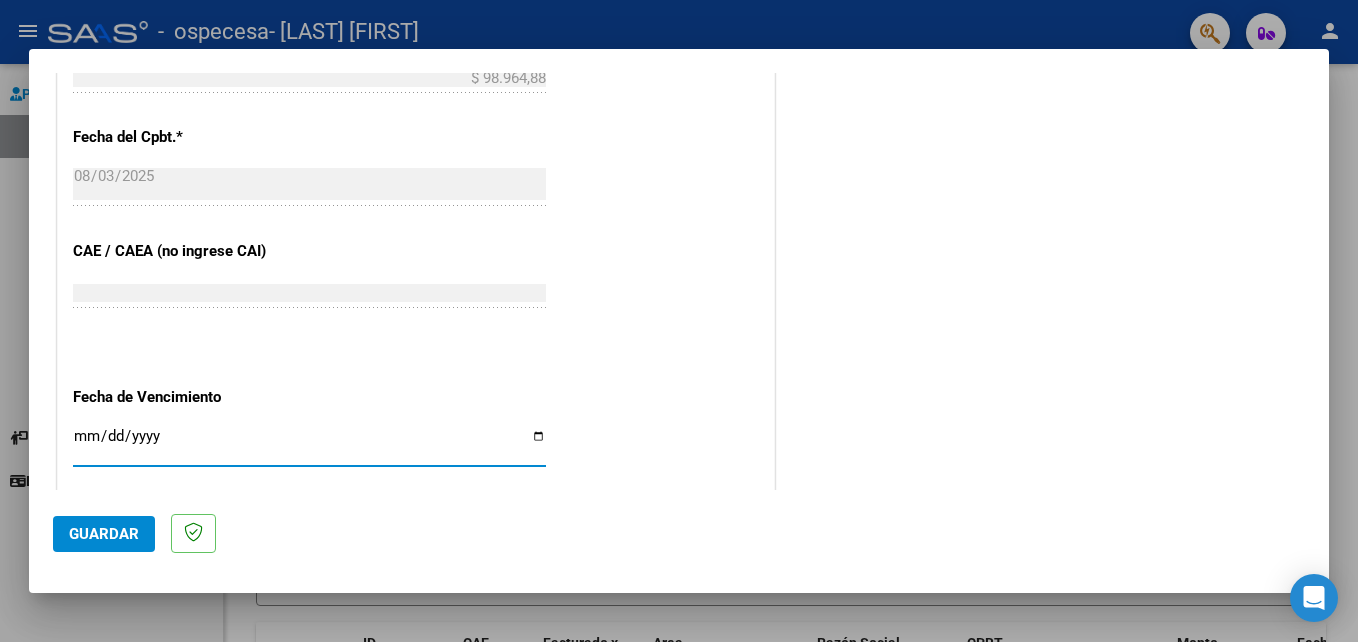 click on "Ingresar la fecha" at bounding box center (309, 444) 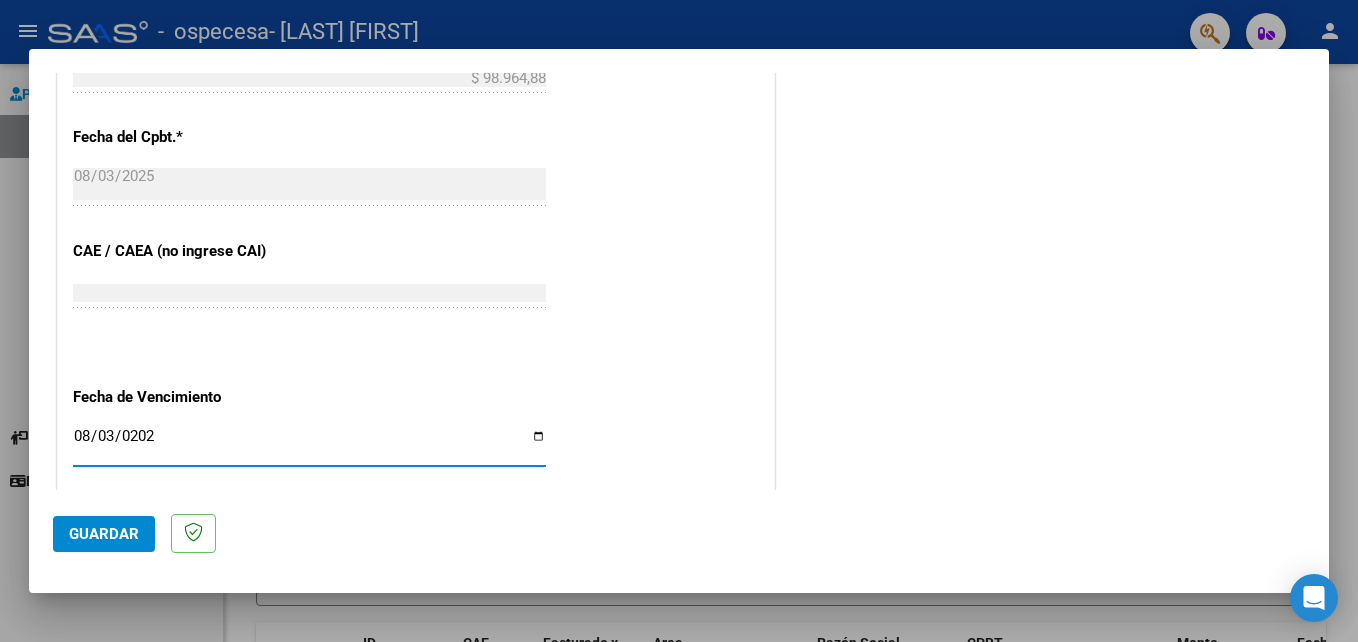 type on "2025-08-03" 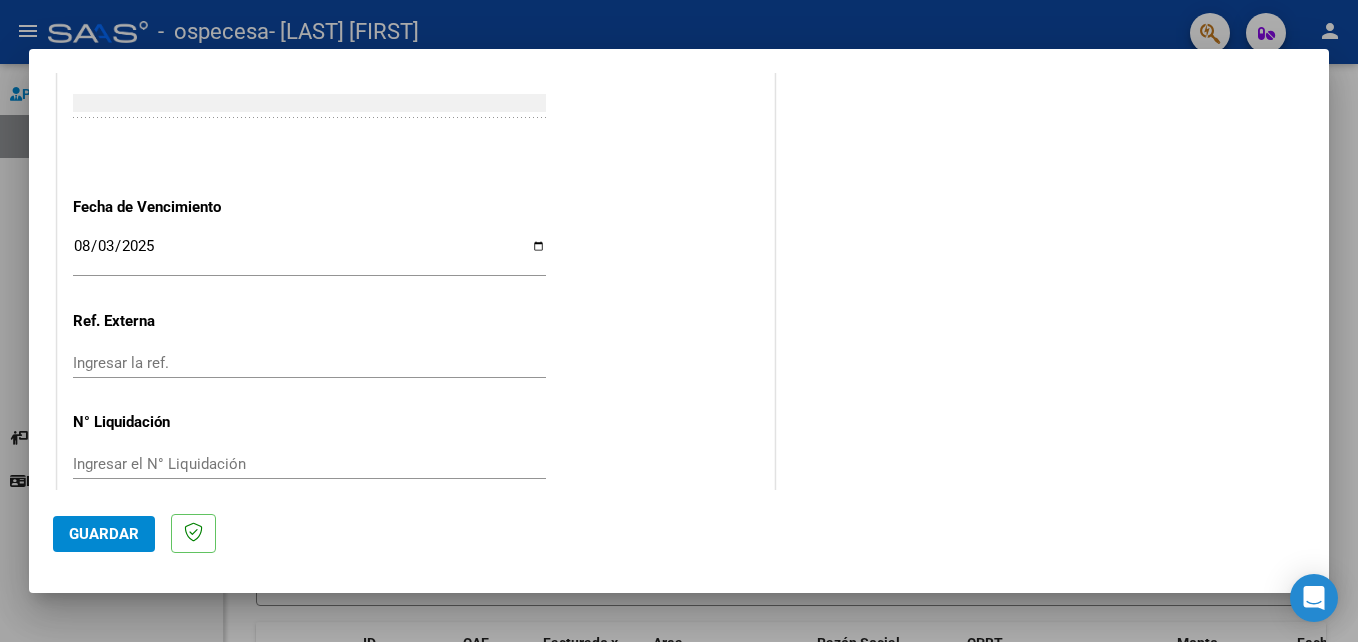 scroll, scrollTop: 1306, scrollLeft: 0, axis: vertical 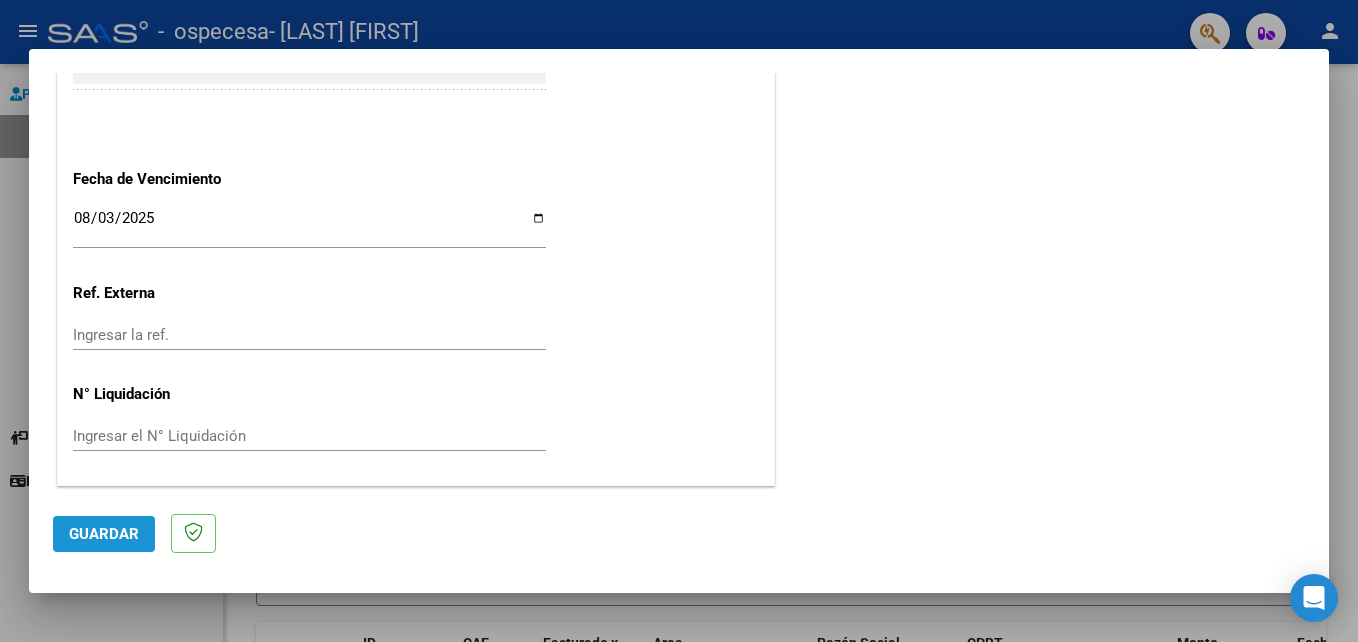 click on "Guardar" 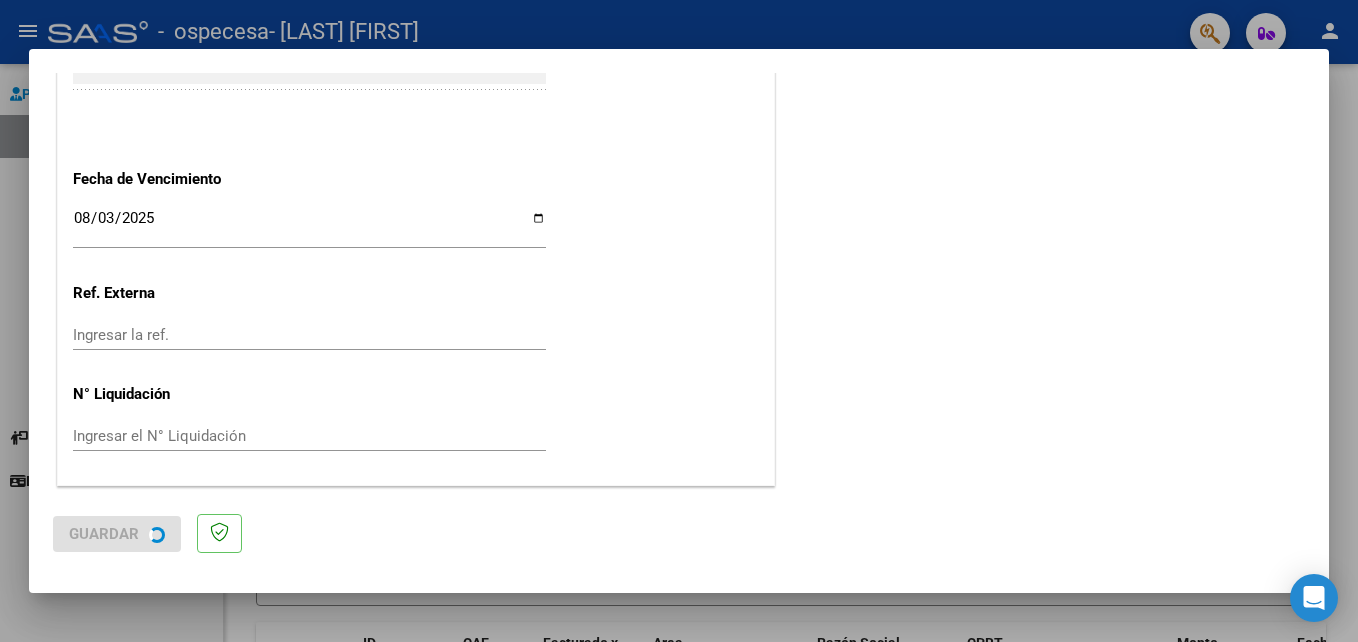 scroll, scrollTop: 0, scrollLeft: 0, axis: both 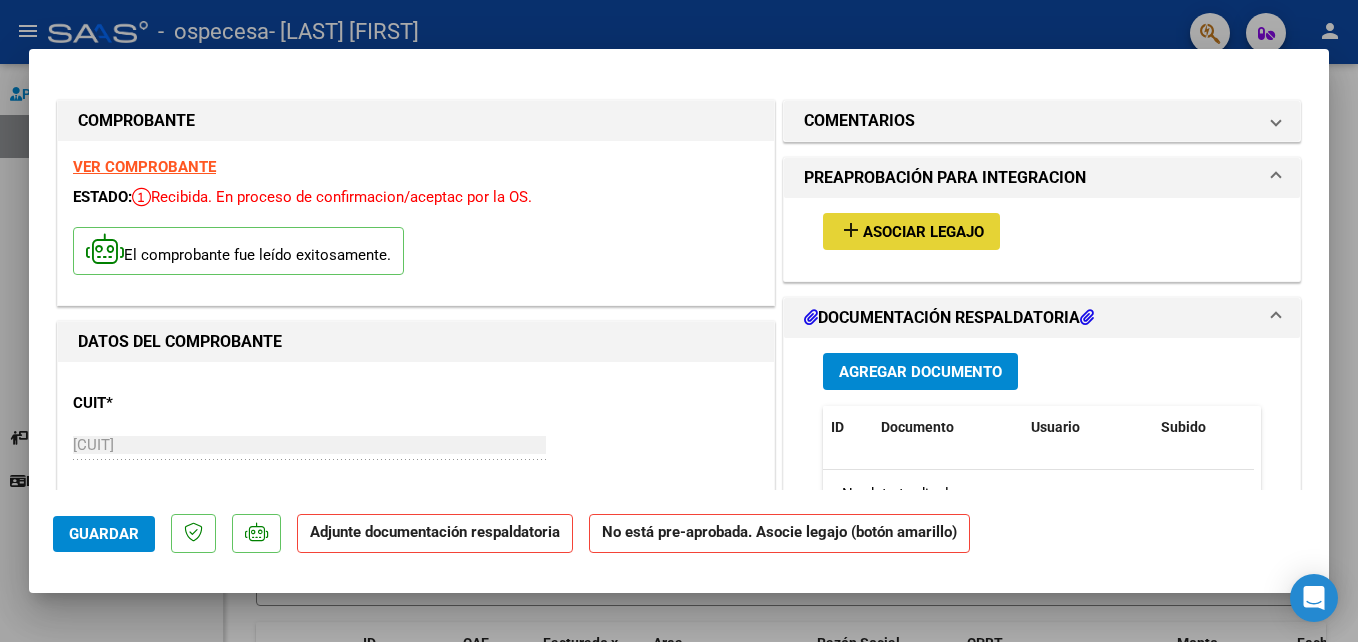 click on "Asociar Legajo" at bounding box center [923, 232] 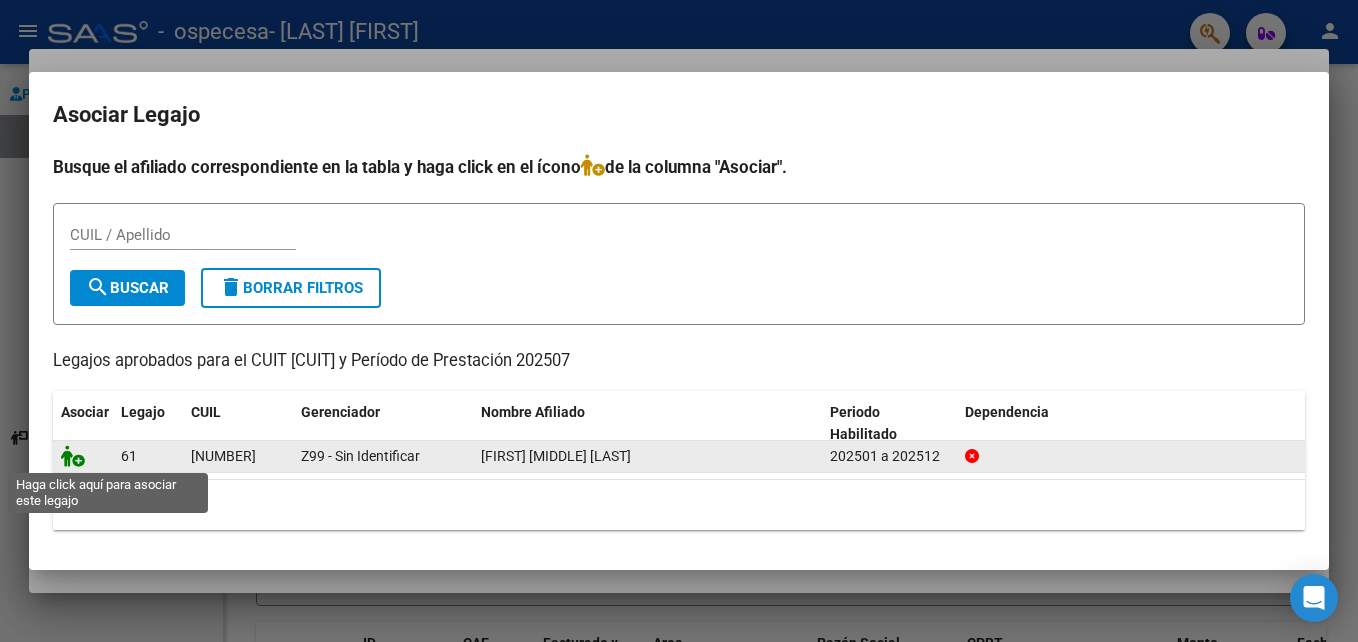click 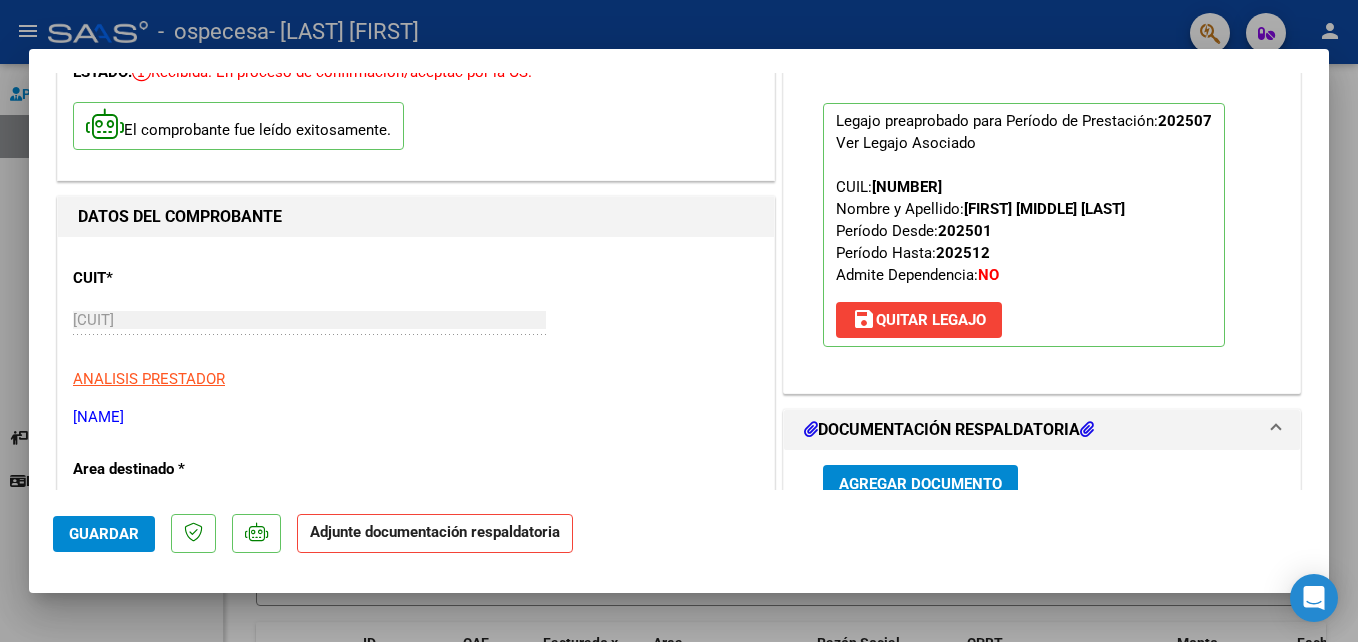 scroll, scrollTop: 304, scrollLeft: 0, axis: vertical 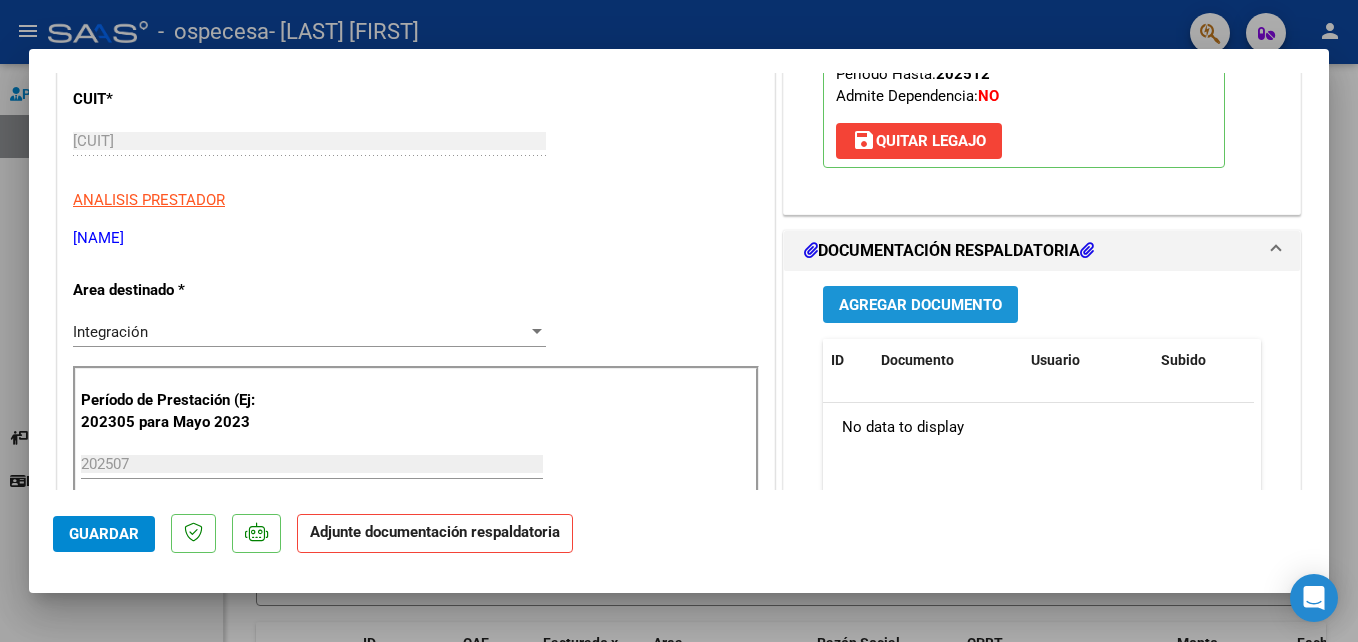 click on "Agregar Documento" at bounding box center [920, 305] 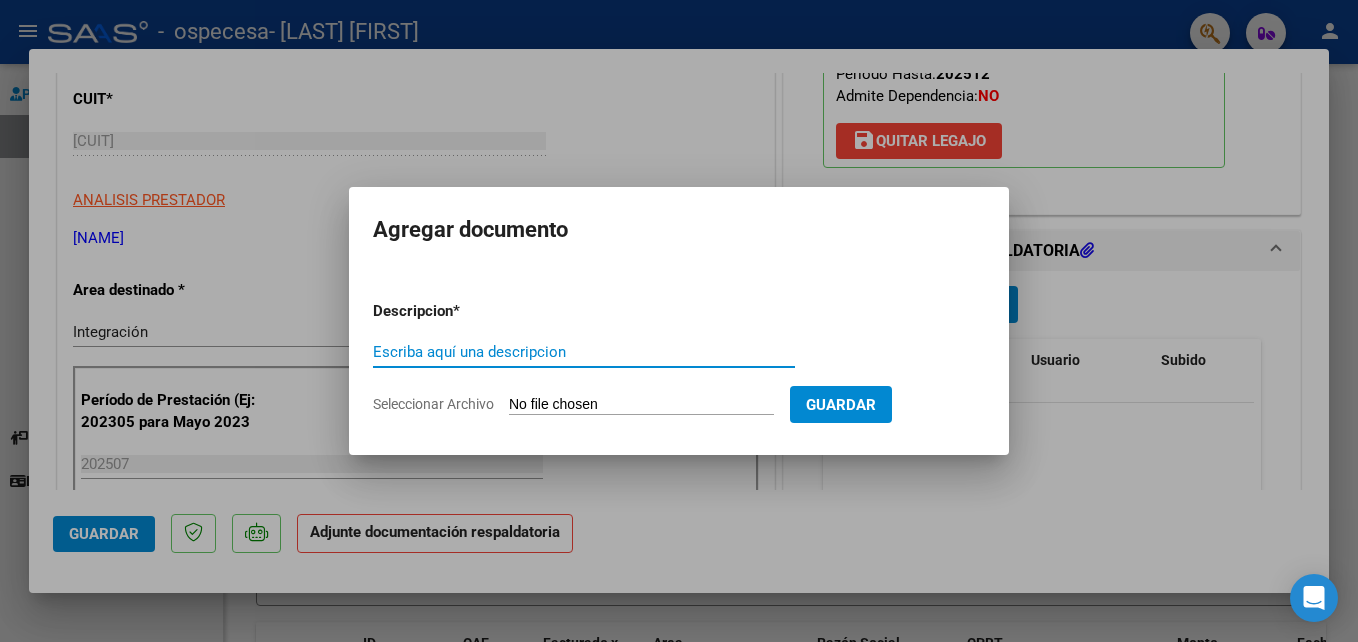 click on "Escriba aquí una descripcion" at bounding box center (584, 352) 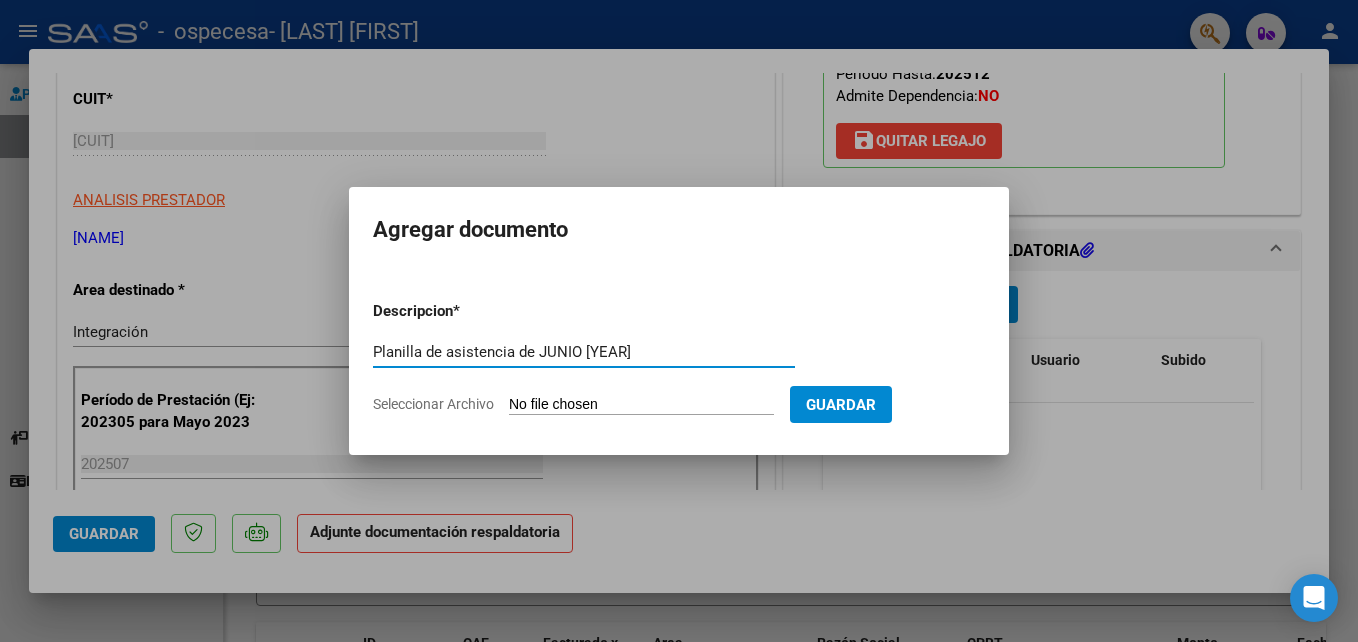 click on "Planilla de asistencia de JUNIO 2025" at bounding box center [584, 352] 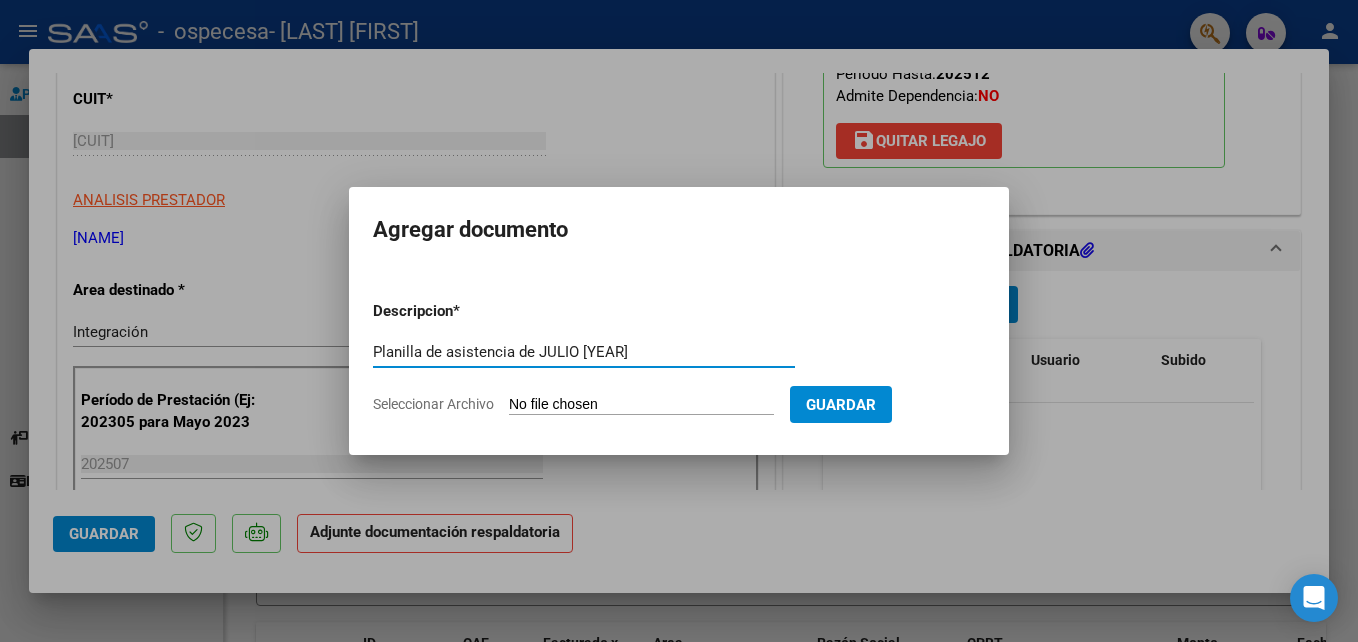 type on "Planilla de asistencia de JULIO 2025" 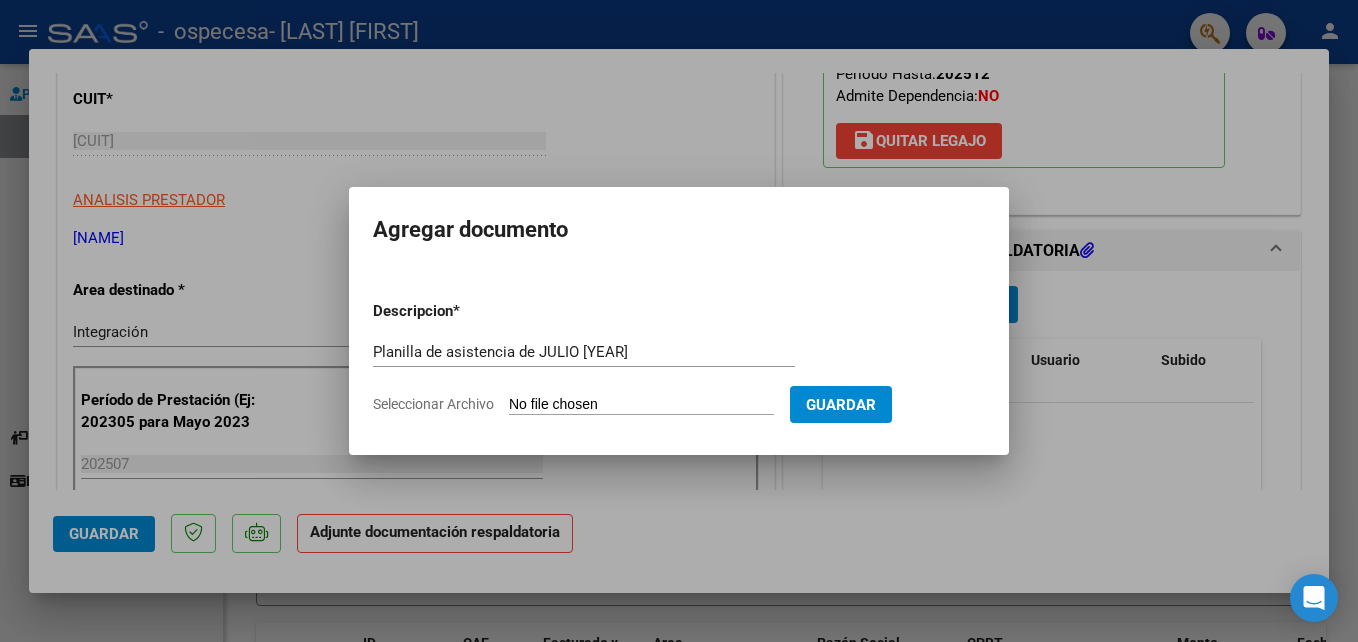 click on "Seleccionar Archivo" at bounding box center (641, 405) 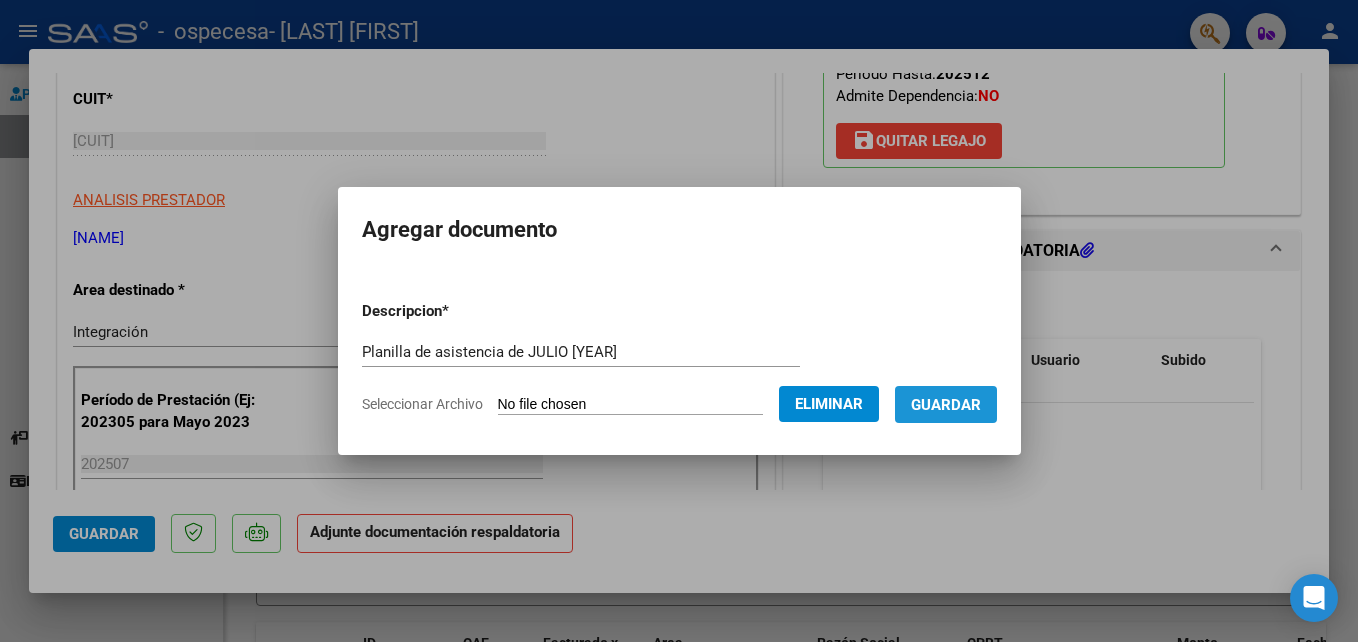 click on "Guardar" at bounding box center [946, 405] 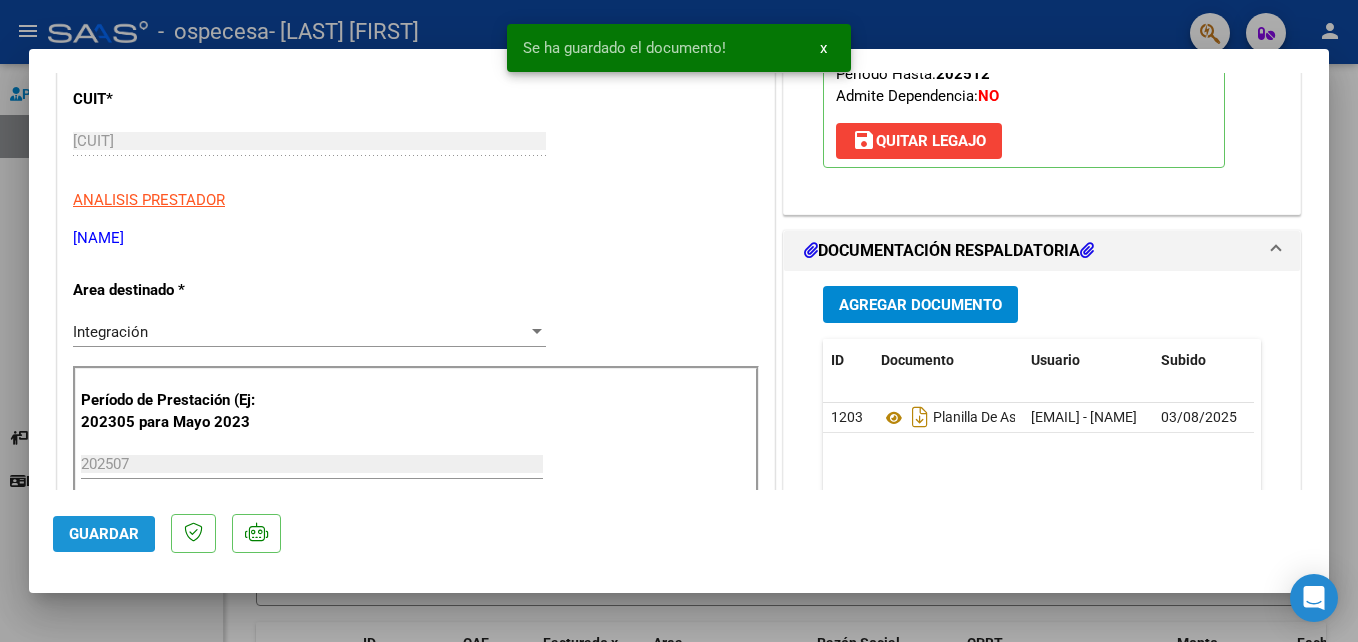 click on "Guardar" 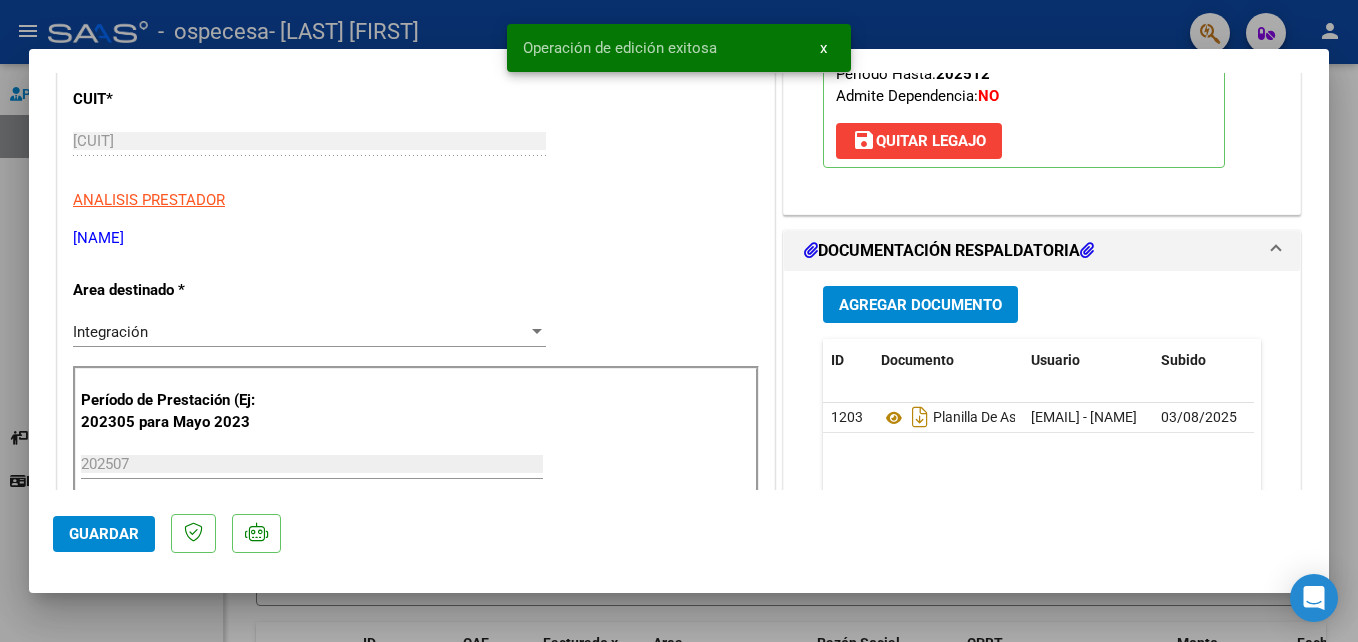 scroll, scrollTop: 0, scrollLeft: 0, axis: both 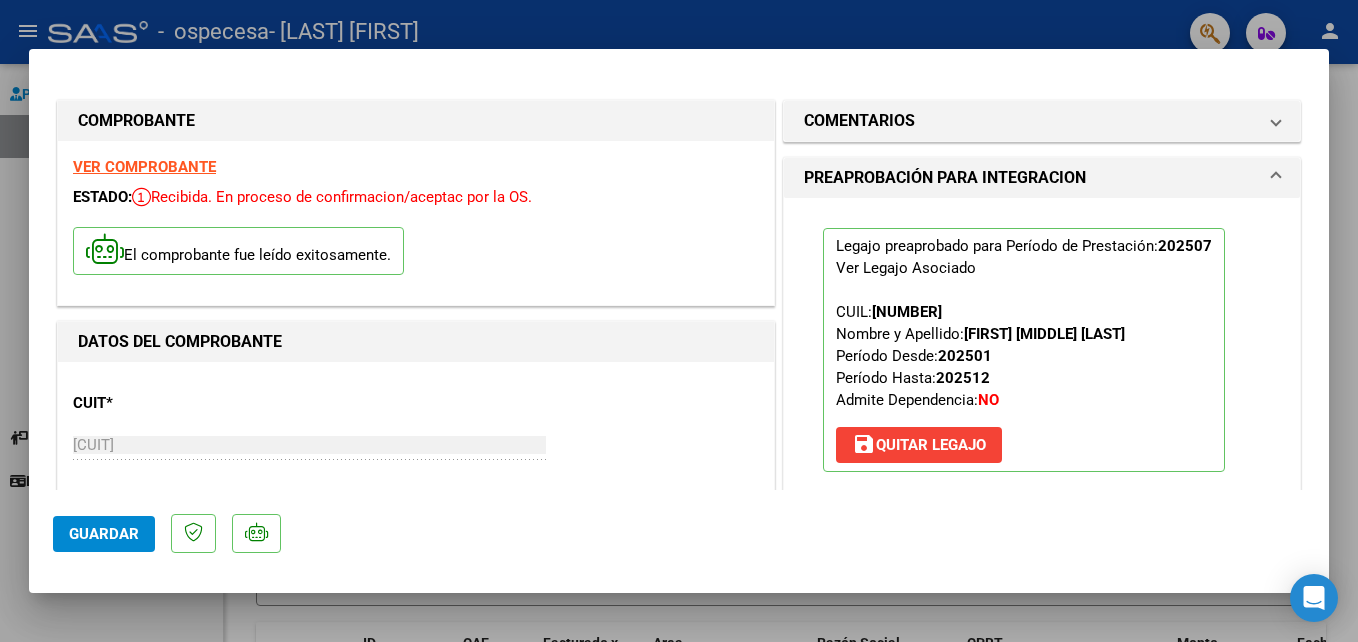 click at bounding box center [679, 321] 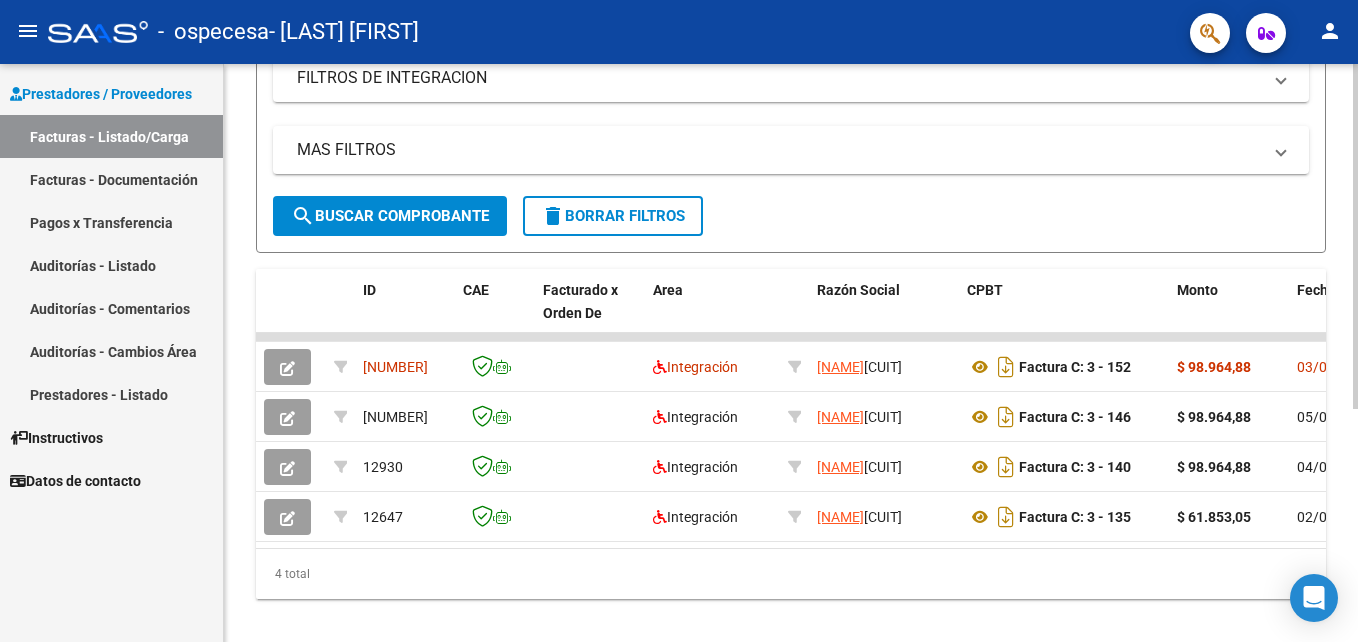 scroll, scrollTop: 390, scrollLeft: 0, axis: vertical 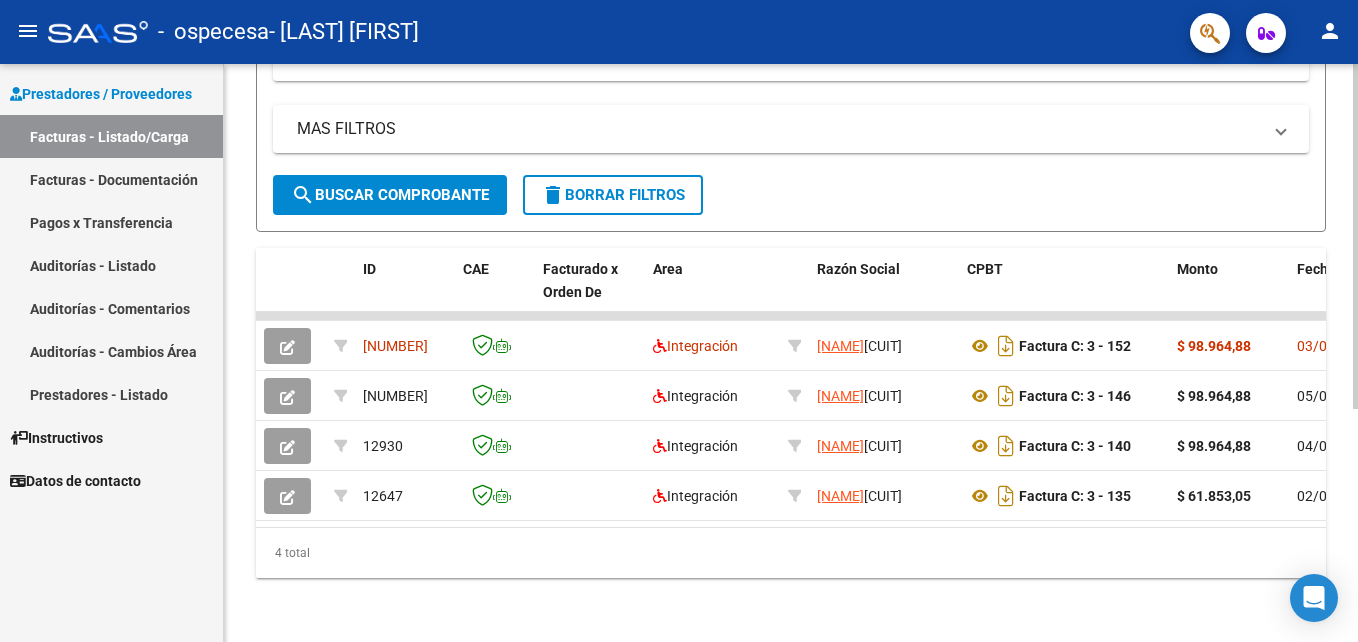 click 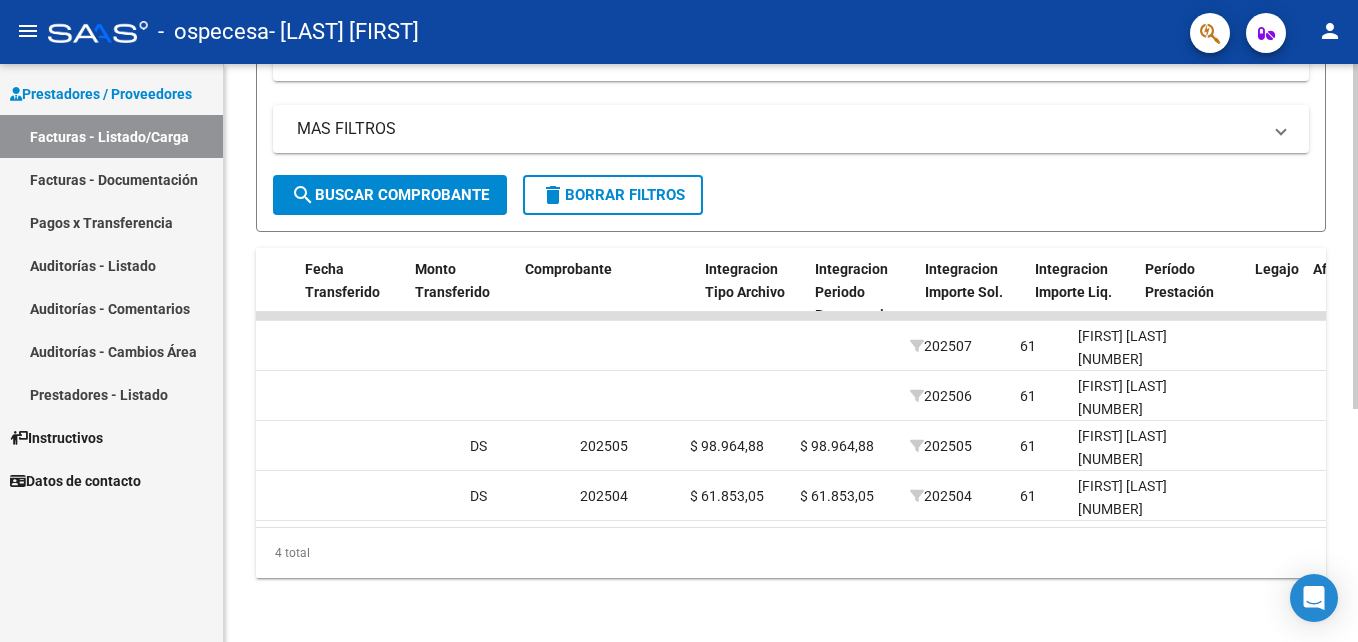 scroll, scrollTop: 0, scrollLeft: 0, axis: both 